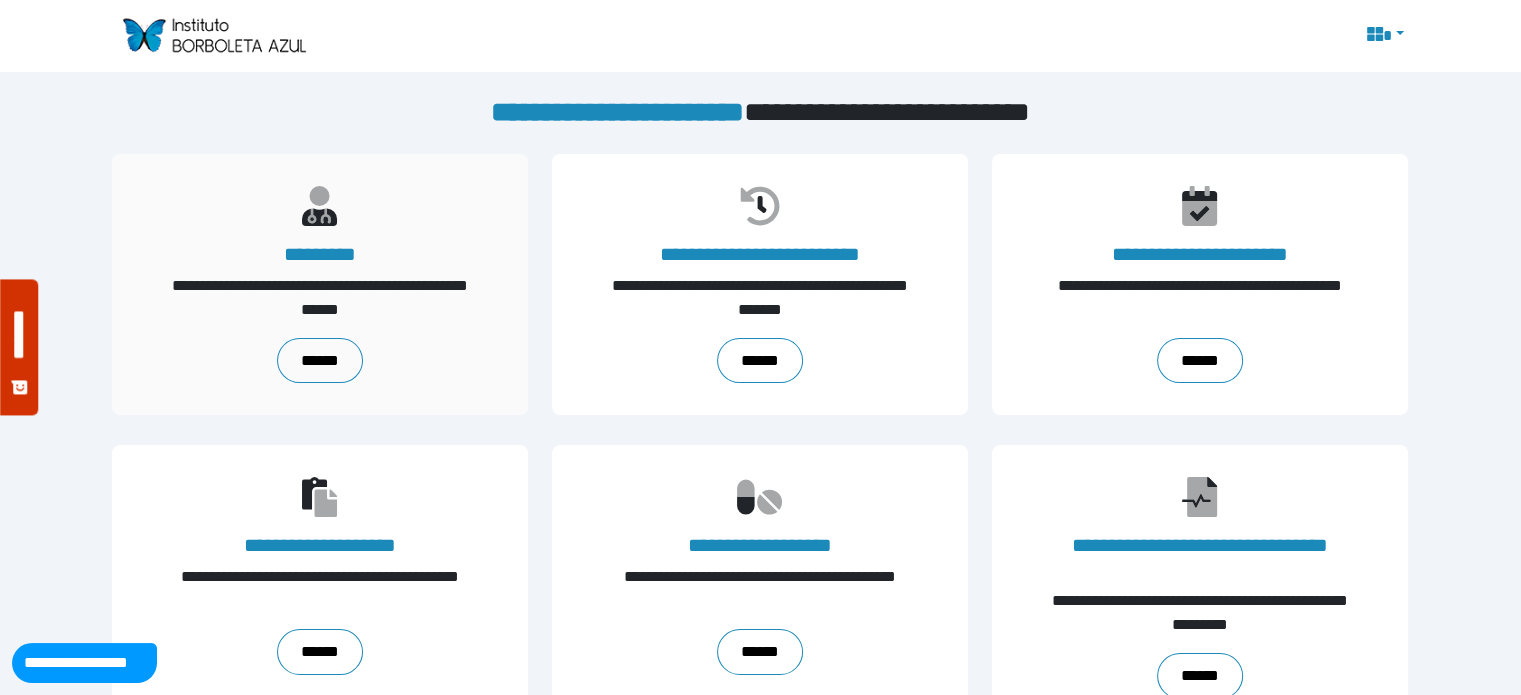 scroll, scrollTop: 0, scrollLeft: 0, axis: both 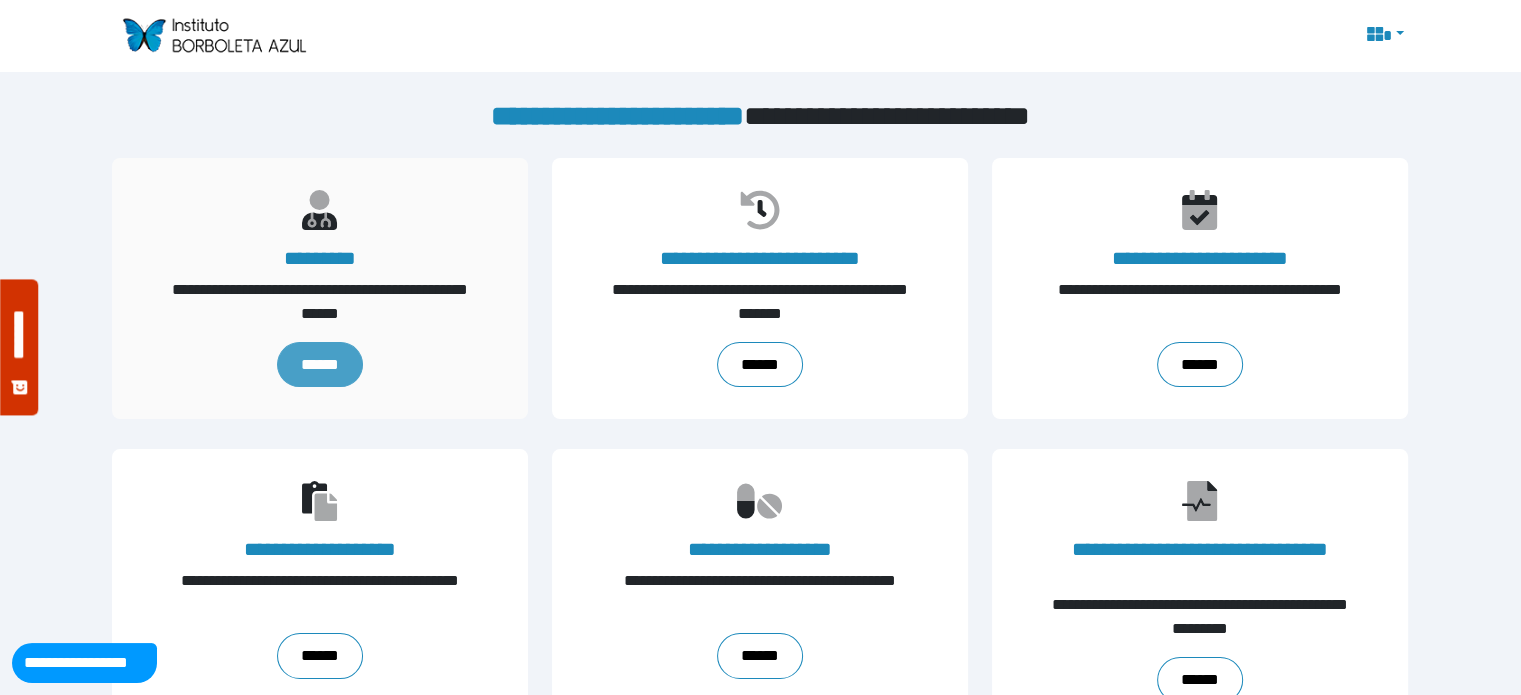 click on "******" at bounding box center (320, 365) 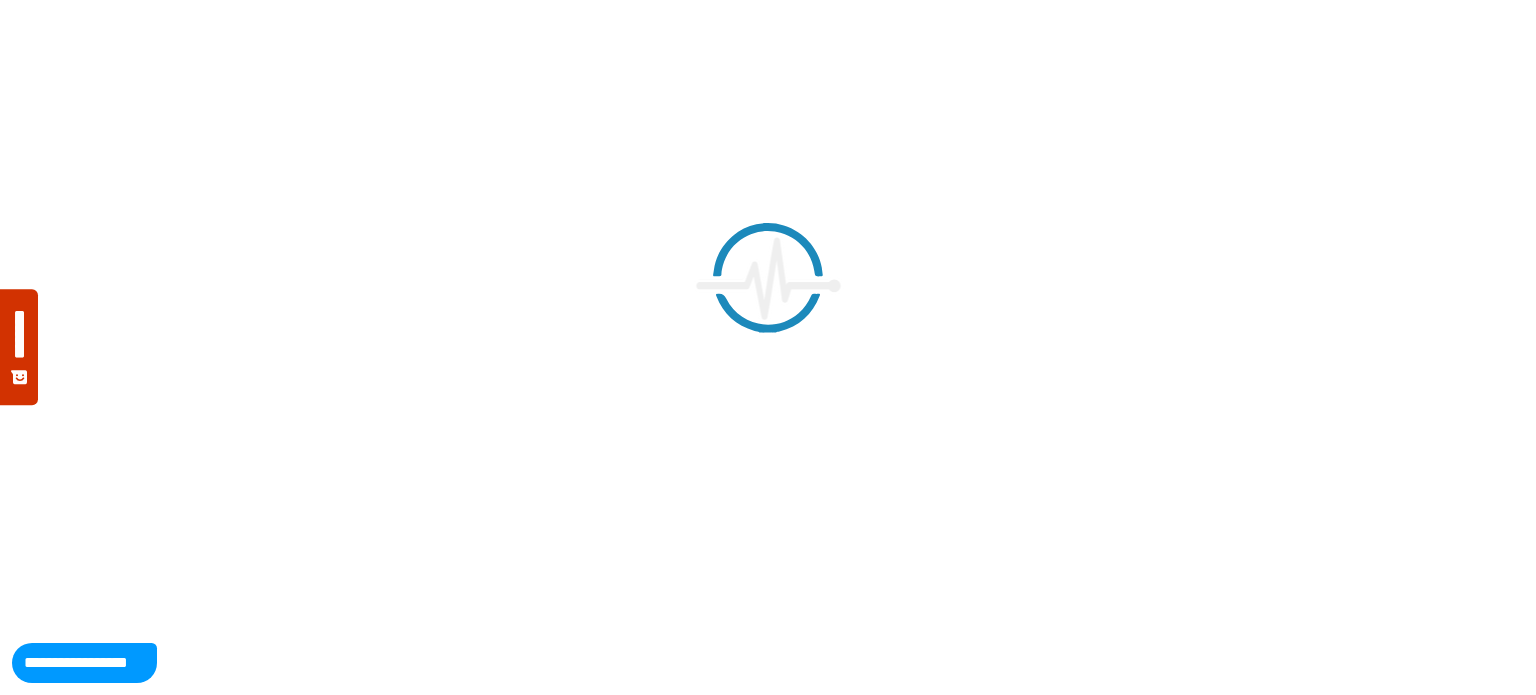 scroll, scrollTop: 0, scrollLeft: 0, axis: both 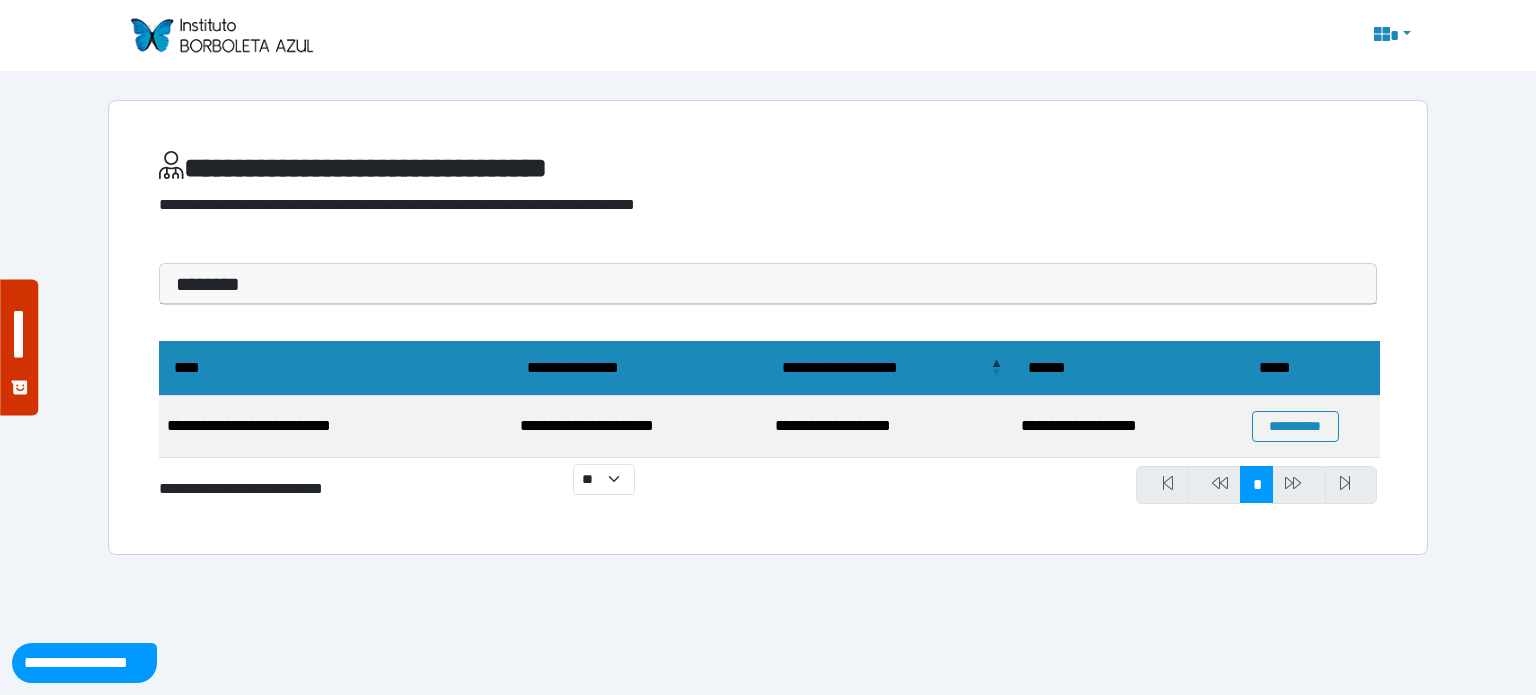 click at bounding box center (221, 35) 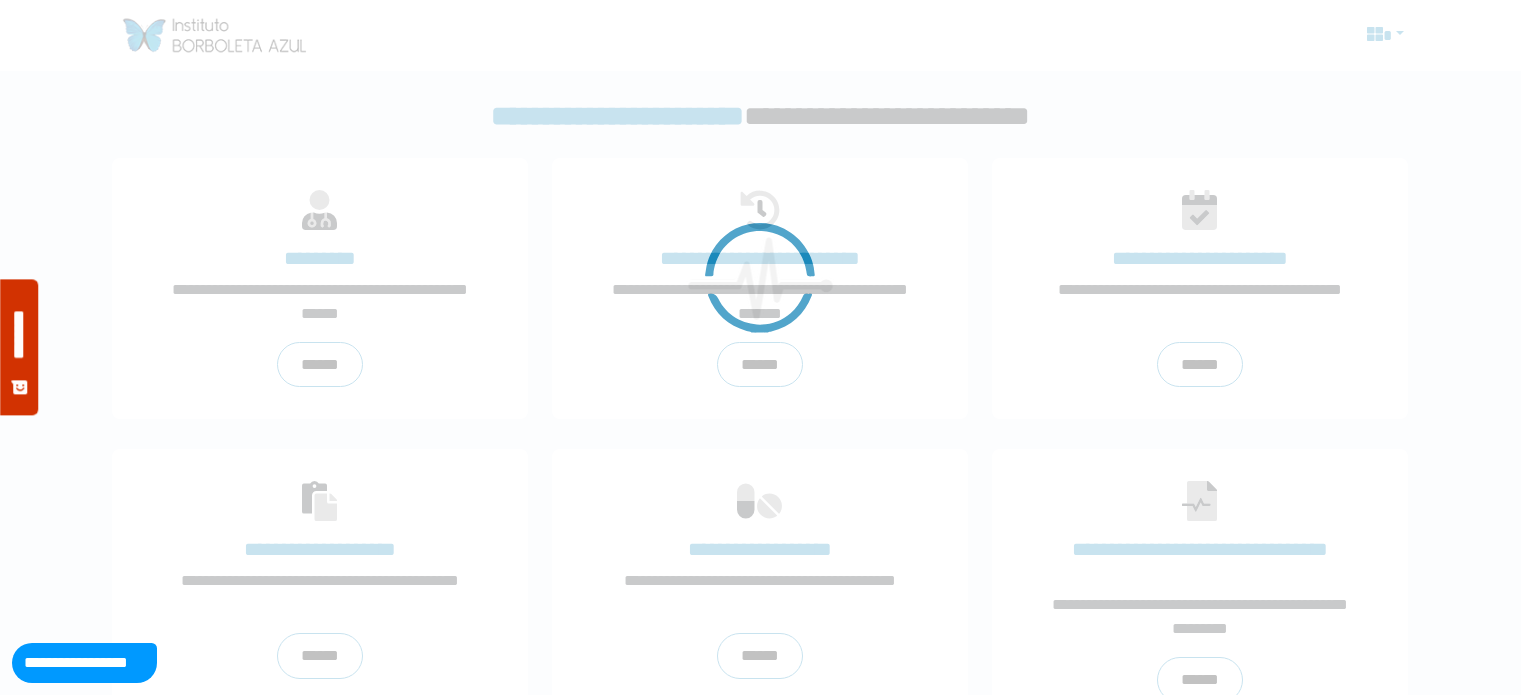scroll, scrollTop: 0, scrollLeft: 0, axis: both 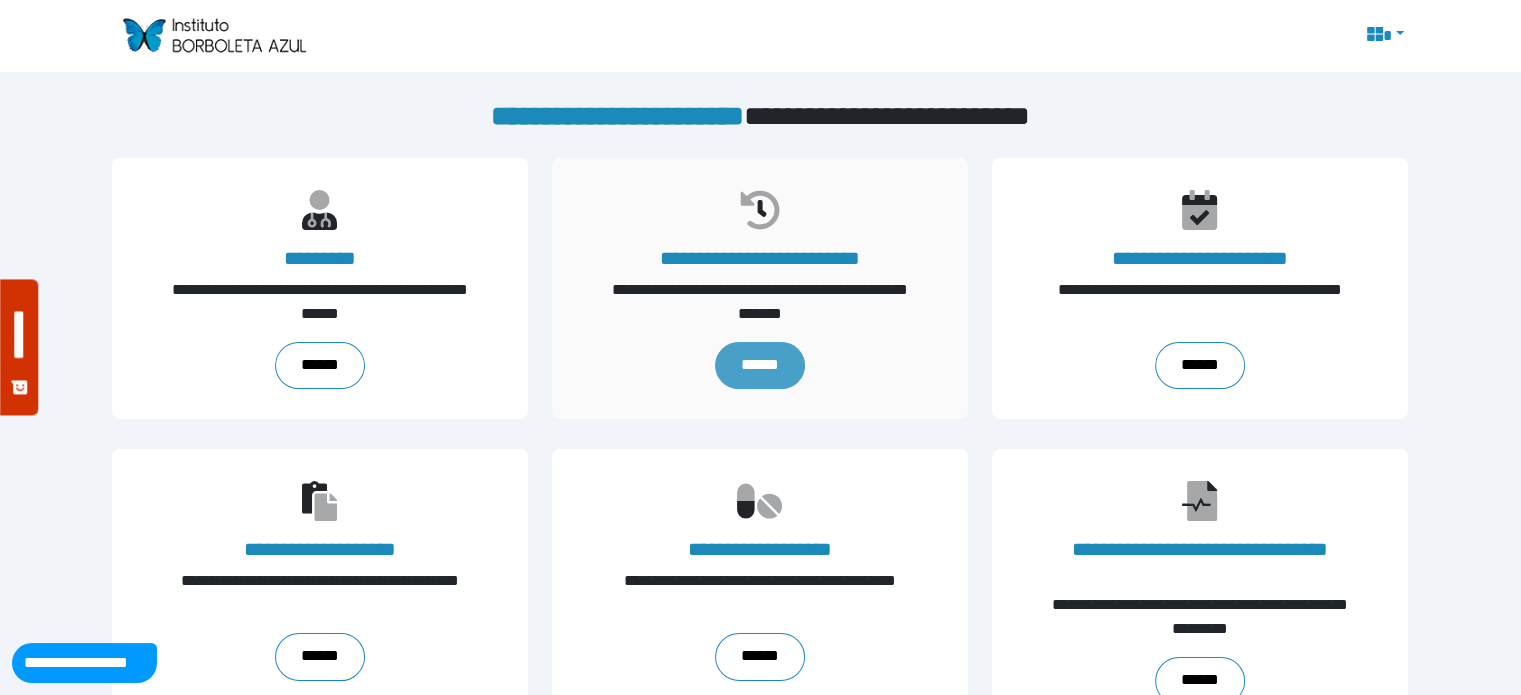 click on "******" at bounding box center [760, 366] 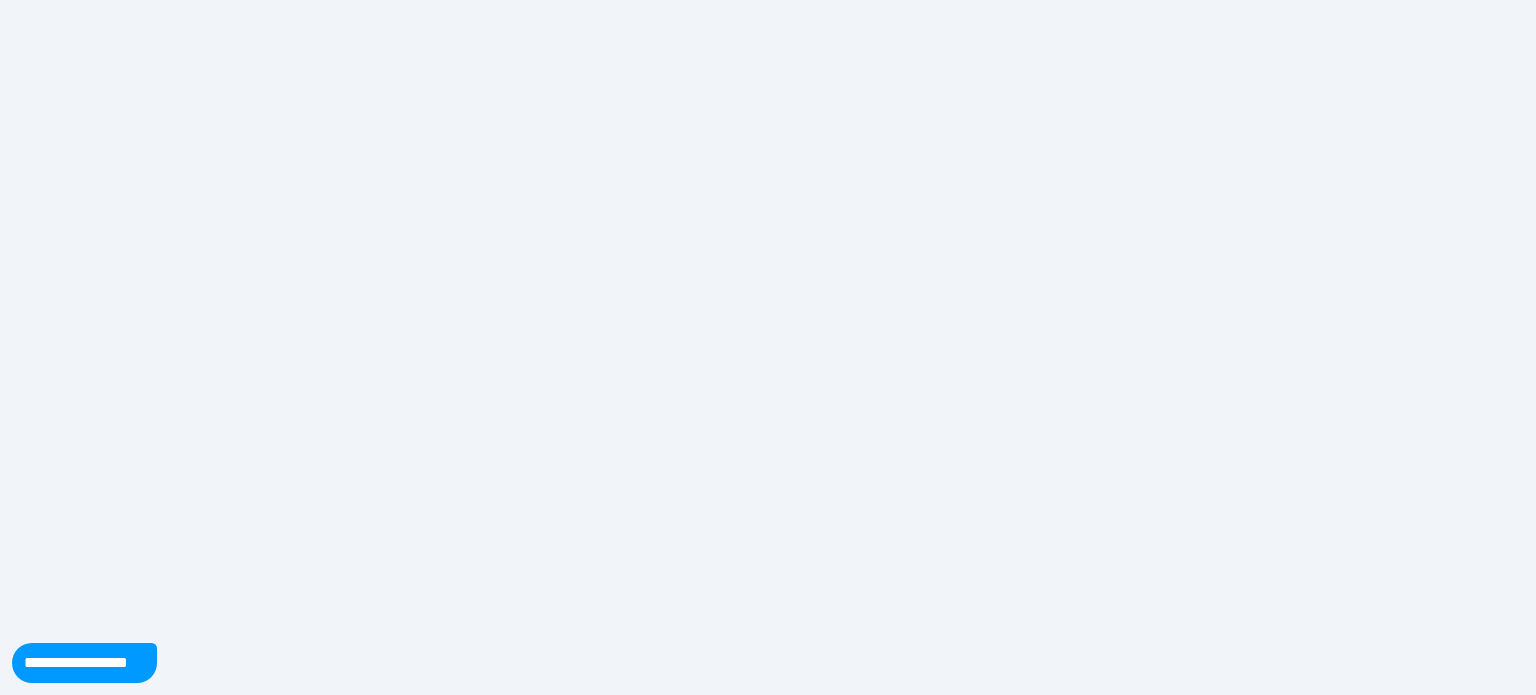 scroll, scrollTop: 0, scrollLeft: 0, axis: both 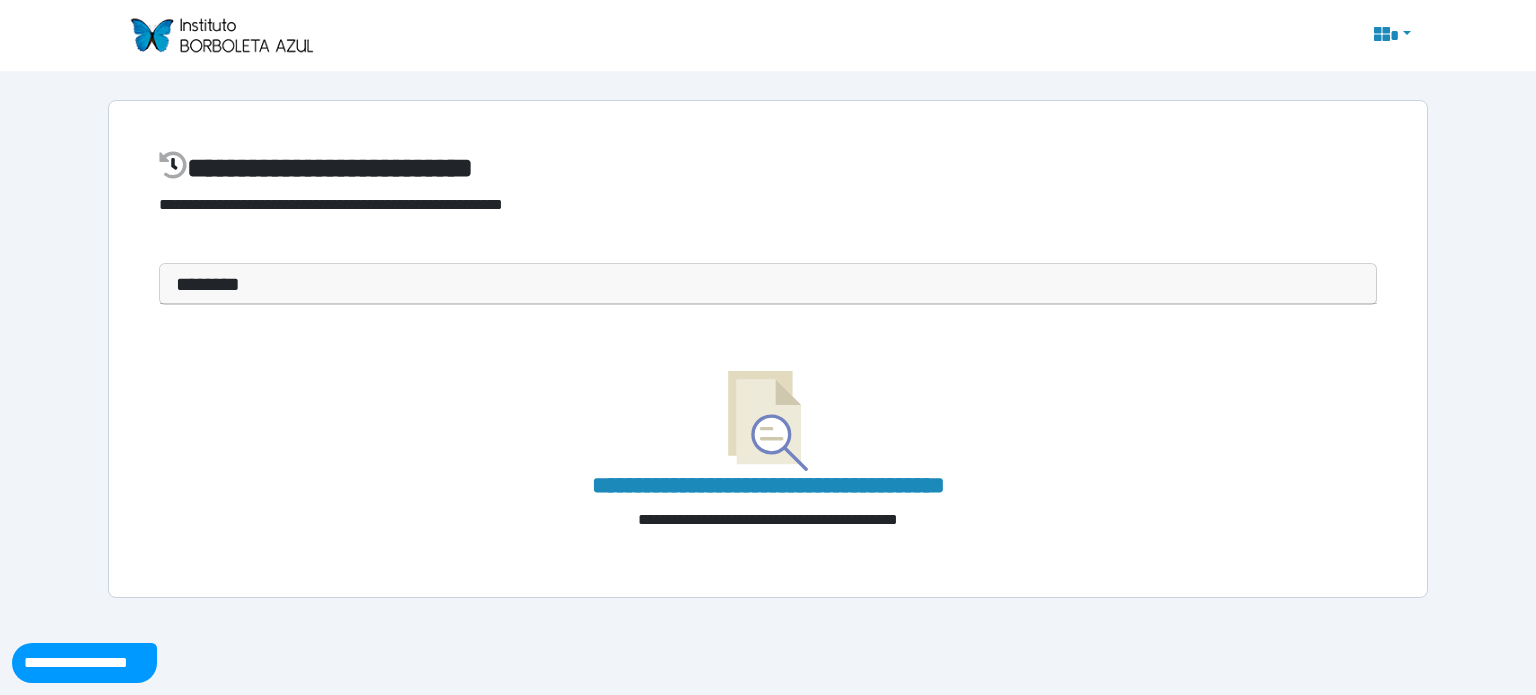 click at bounding box center [221, 35] 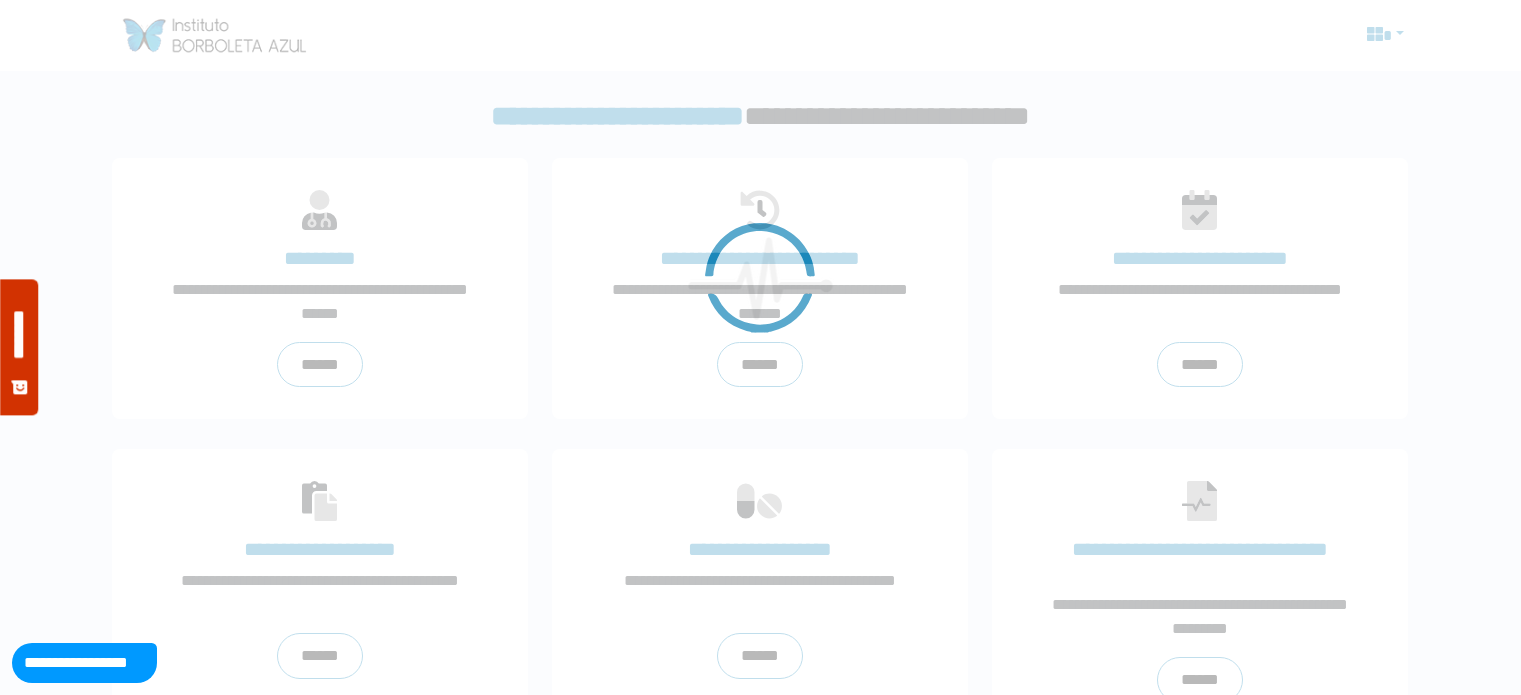 scroll, scrollTop: 0, scrollLeft: 0, axis: both 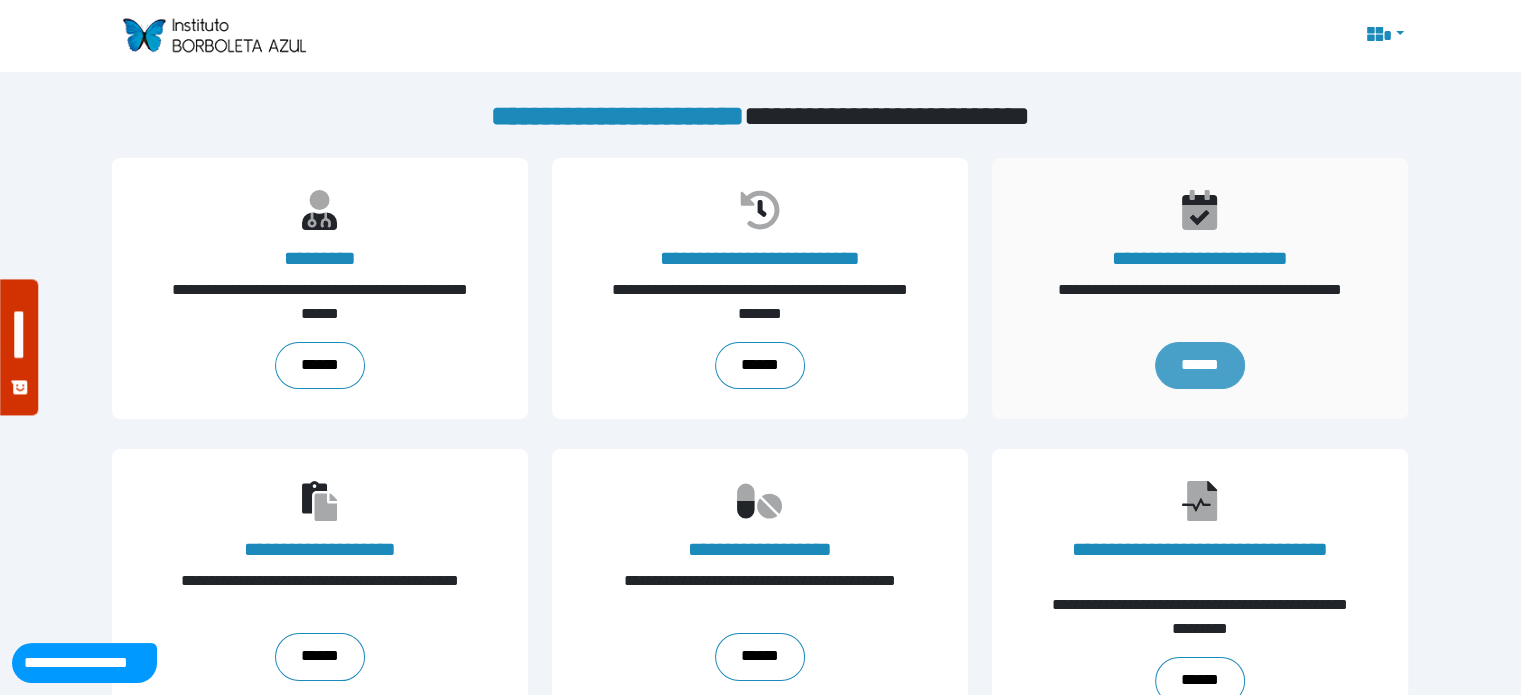 click on "******" at bounding box center [1200, 366] 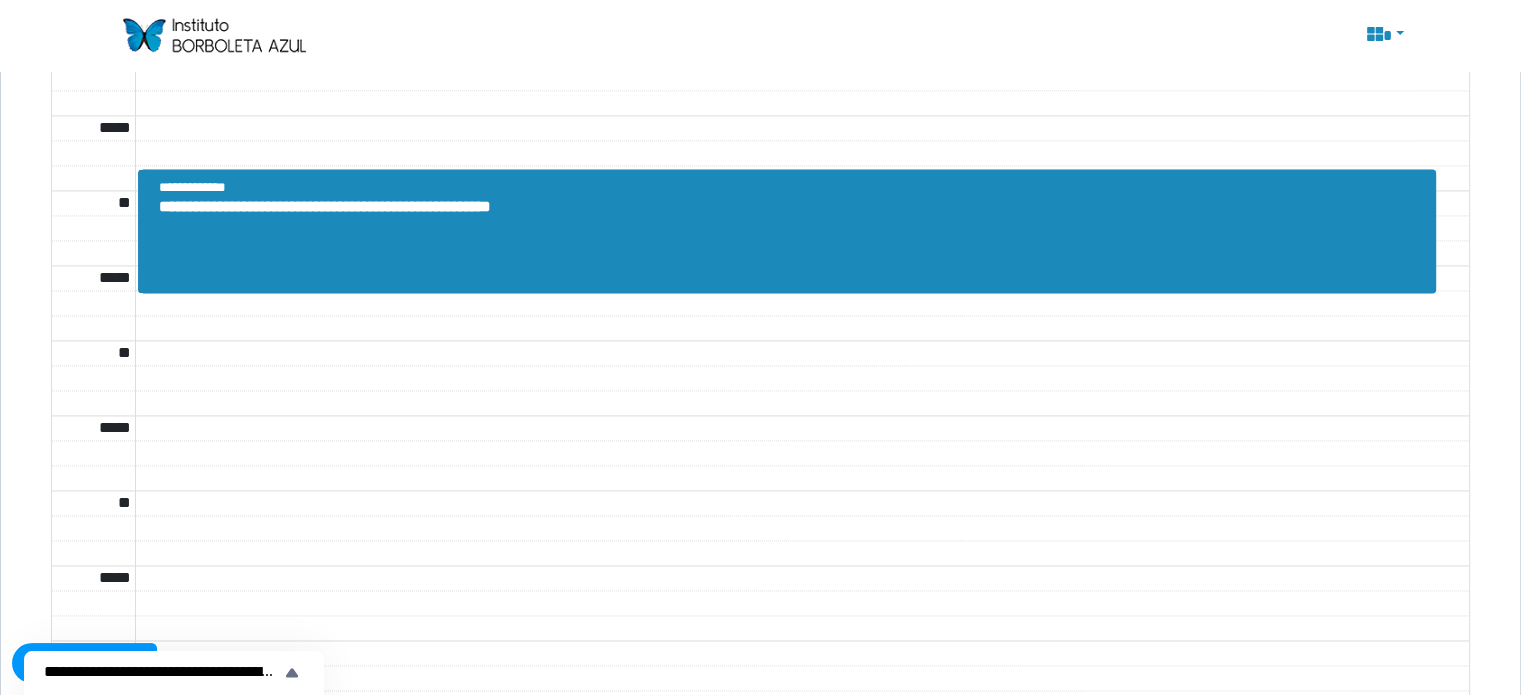 scroll, scrollTop: 2700, scrollLeft: 0, axis: vertical 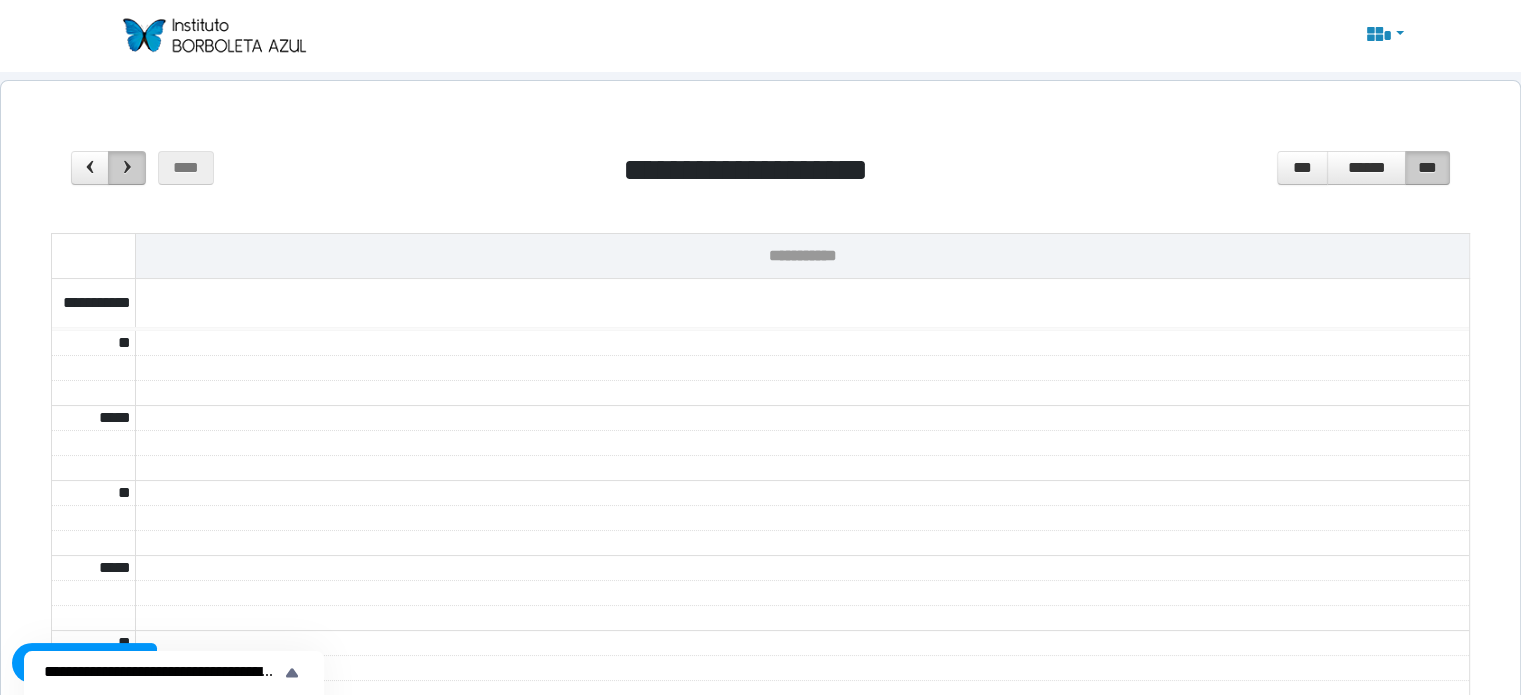 click at bounding box center (127, 168) 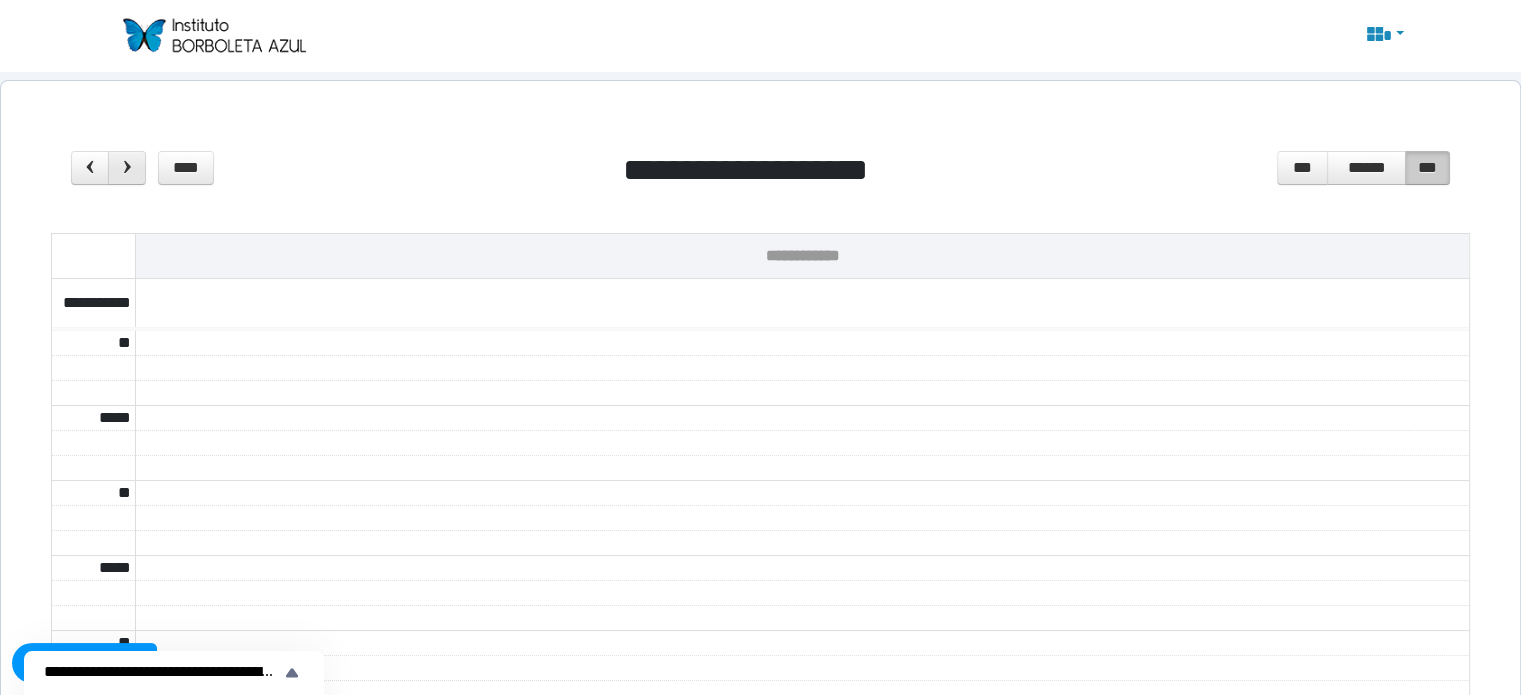 click at bounding box center (127, 168) 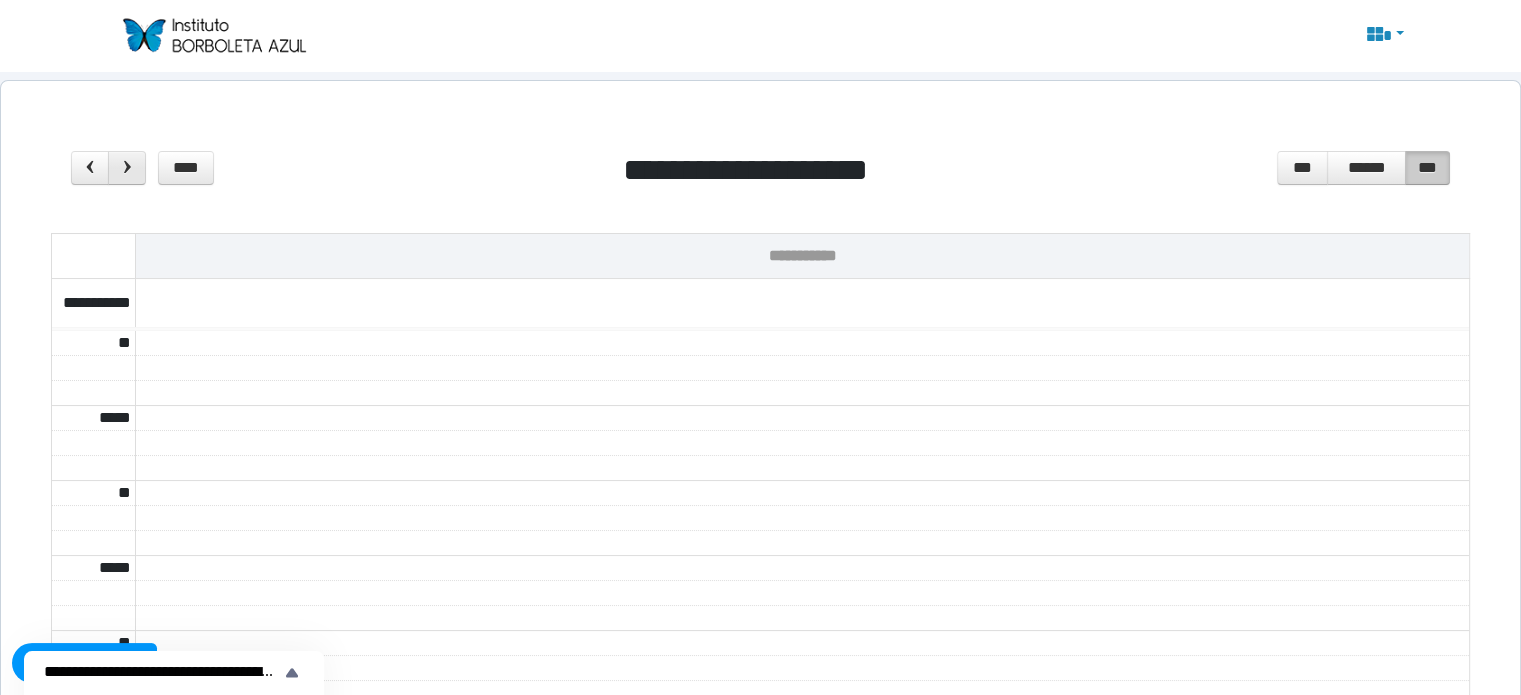 click at bounding box center [127, 168] 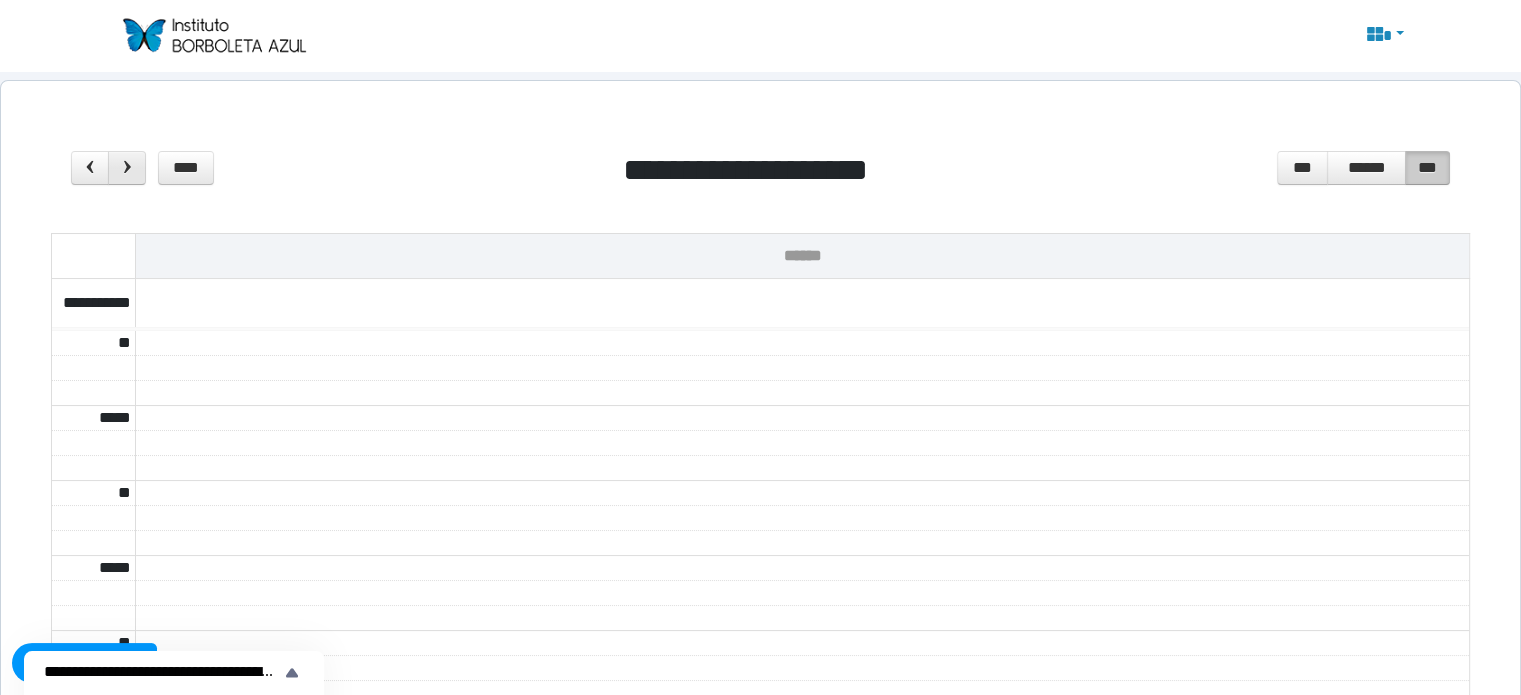 click at bounding box center [127, 168] 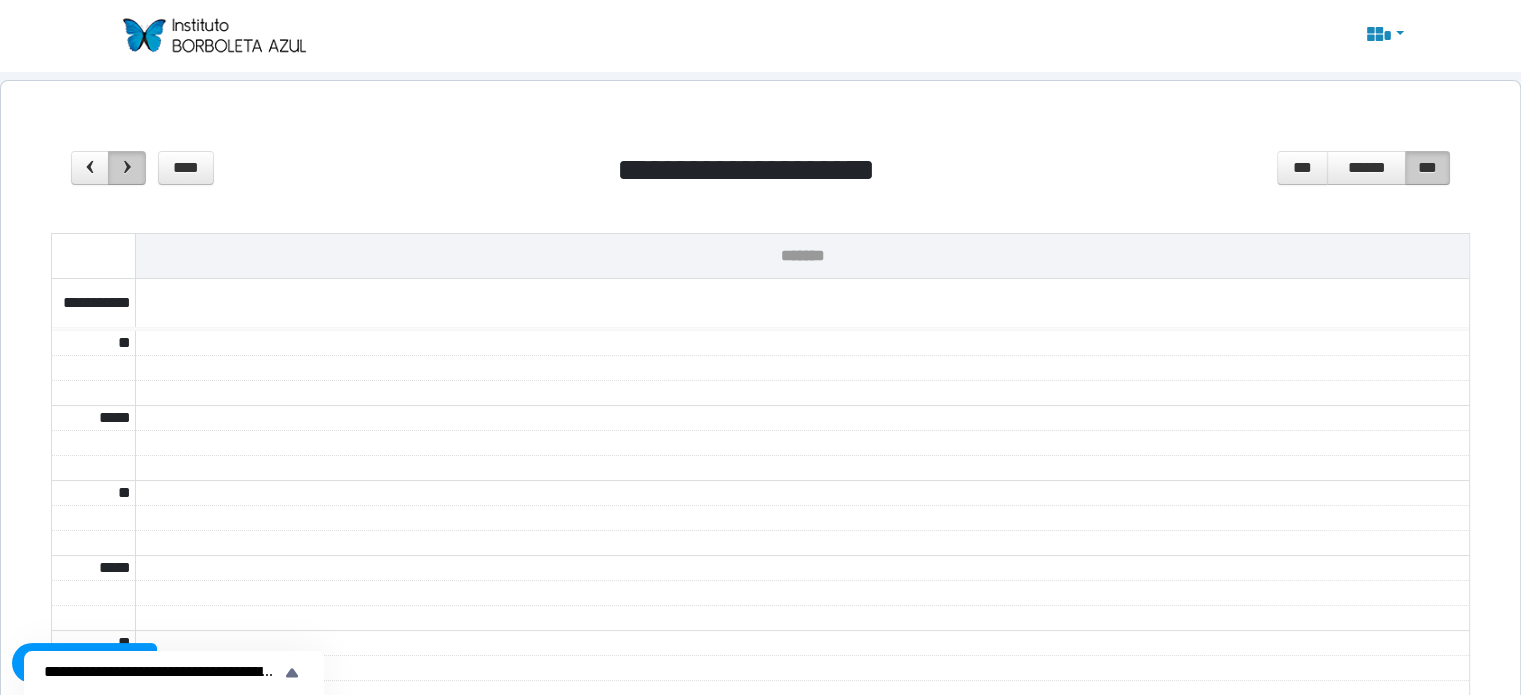 click at bounding box center (127, 168) 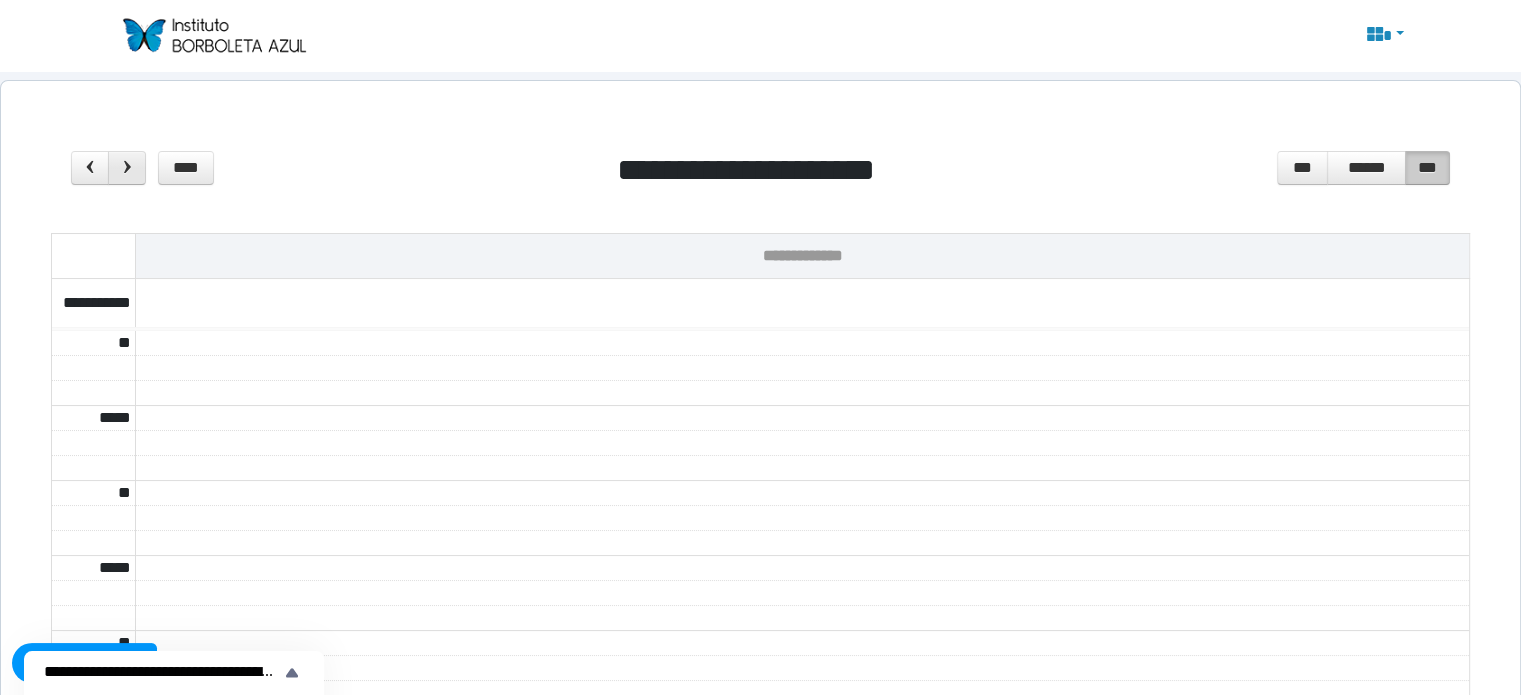 click at bounding box center (127, 168) 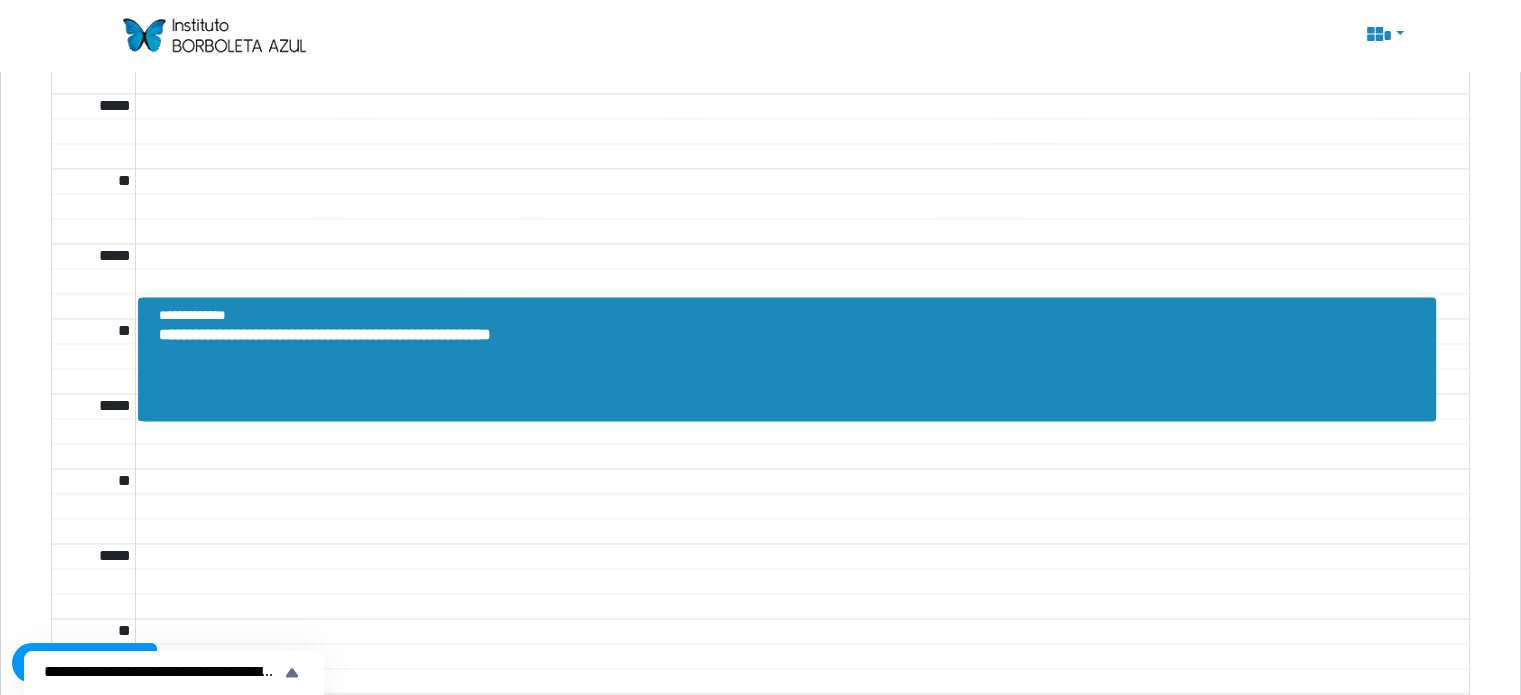 scroll, scrollTop: 2900, scrollLeft: 0, axis: vertical 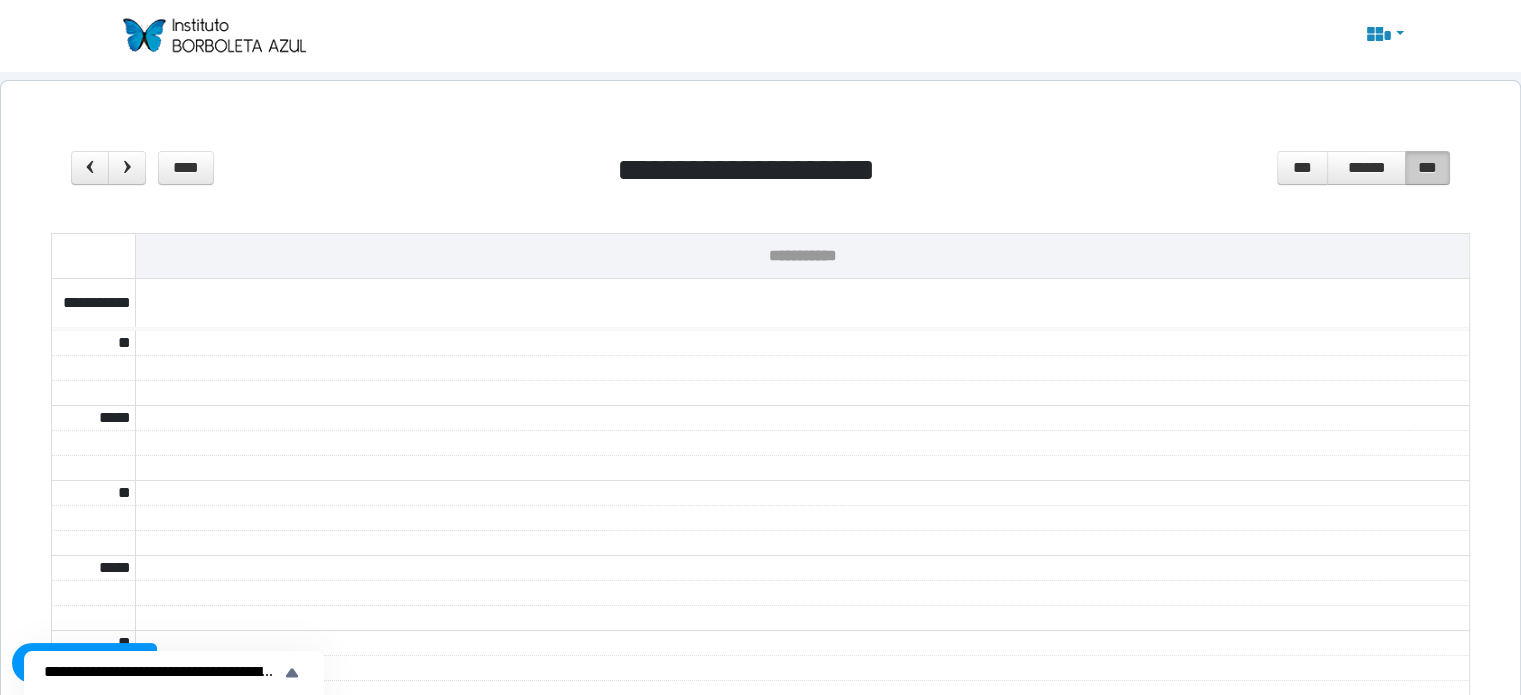 click at bounding box center (213, 35) 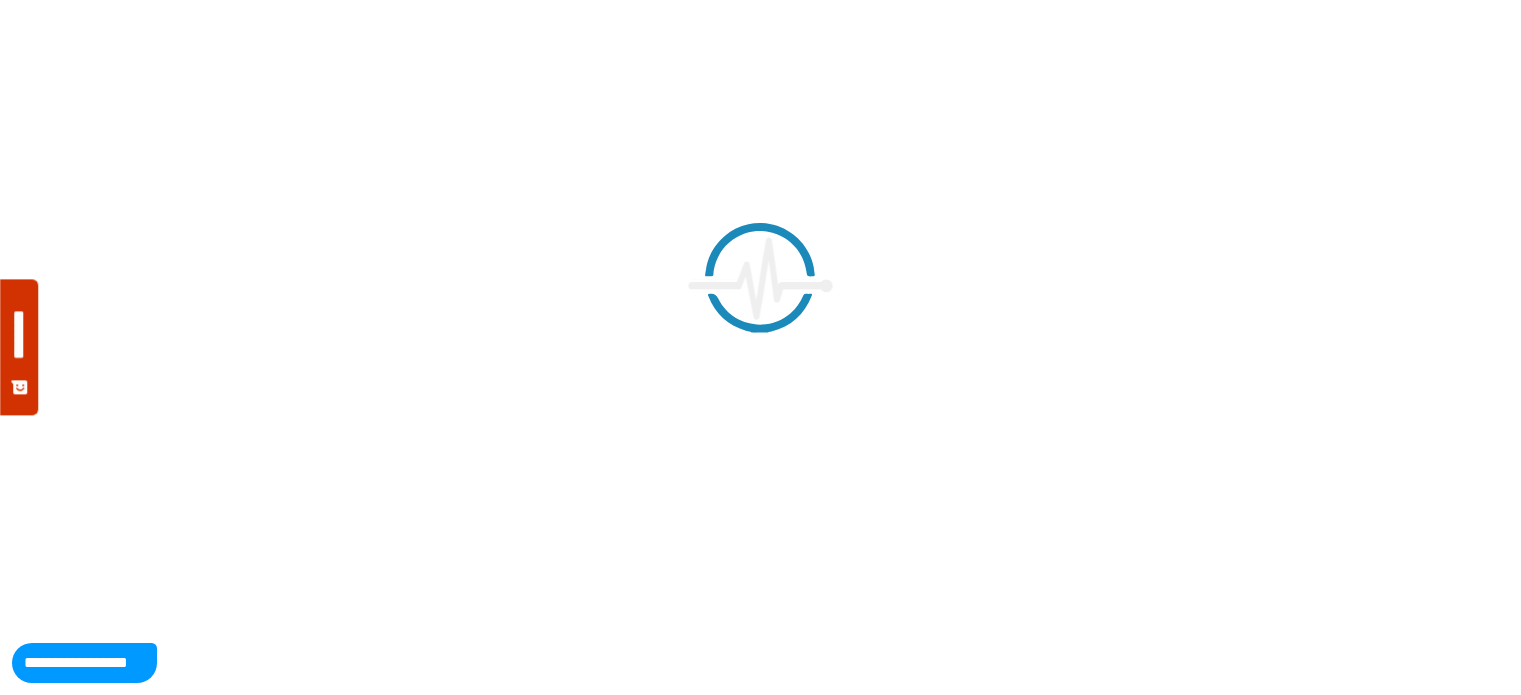scroll, scrollTop: 0, scrollLeft: 0, axis: both 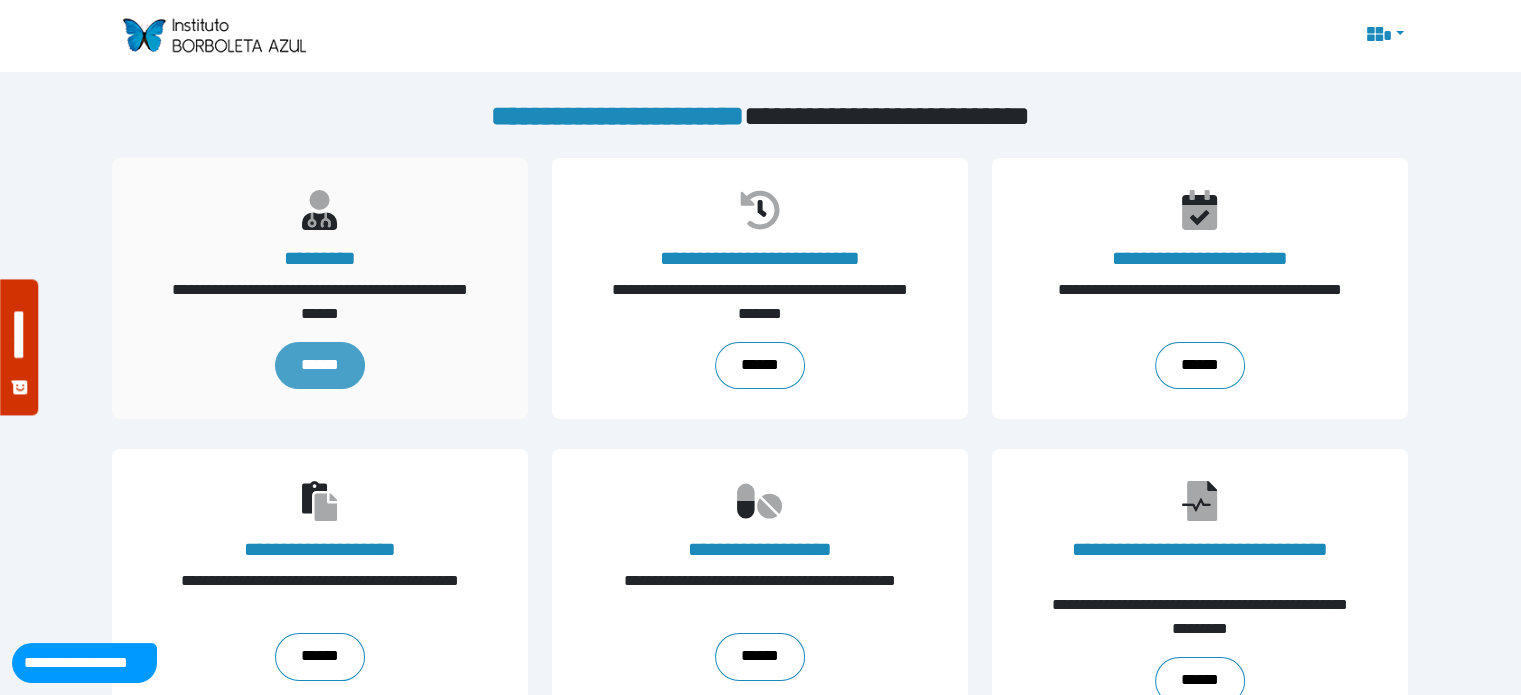 click on "******" at bounding box center [320, 366] 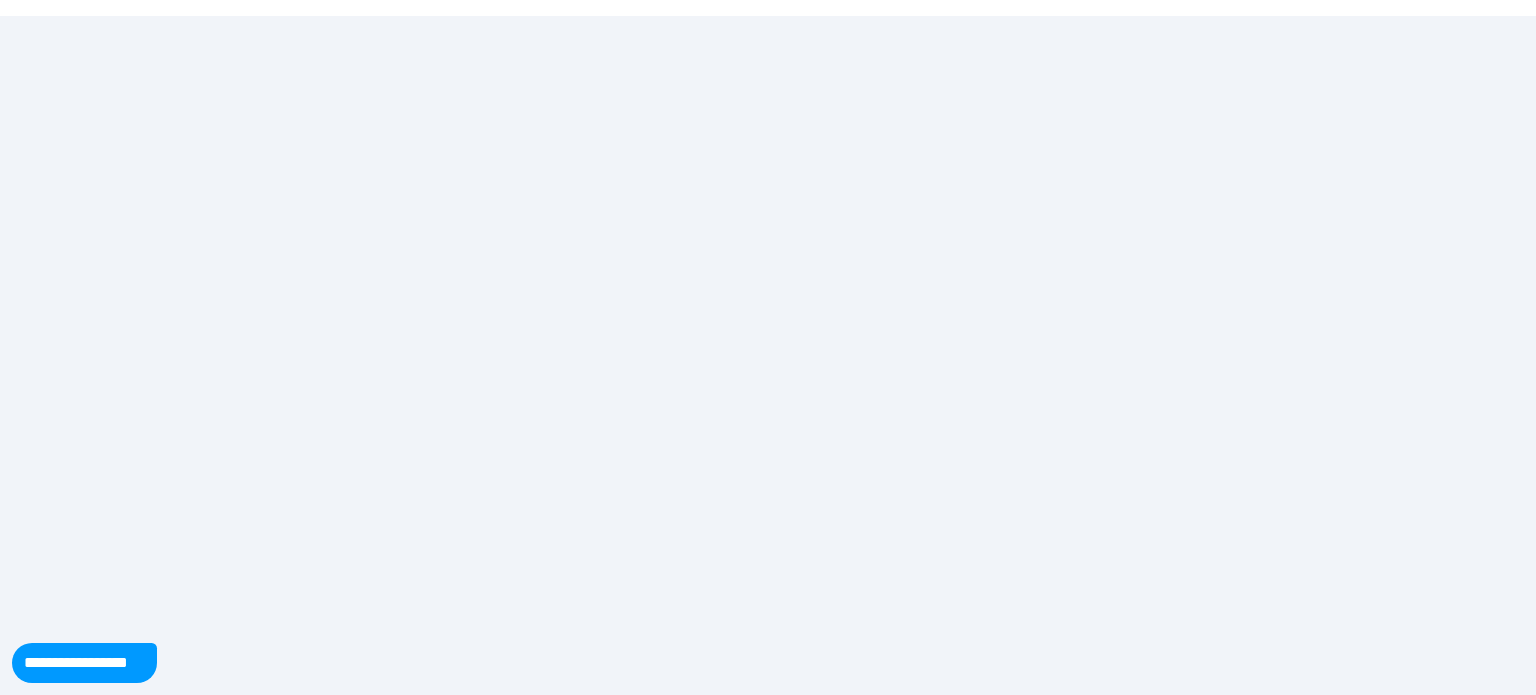 scroll, scrollTop: 0, scrollLeft: 0, axis: both 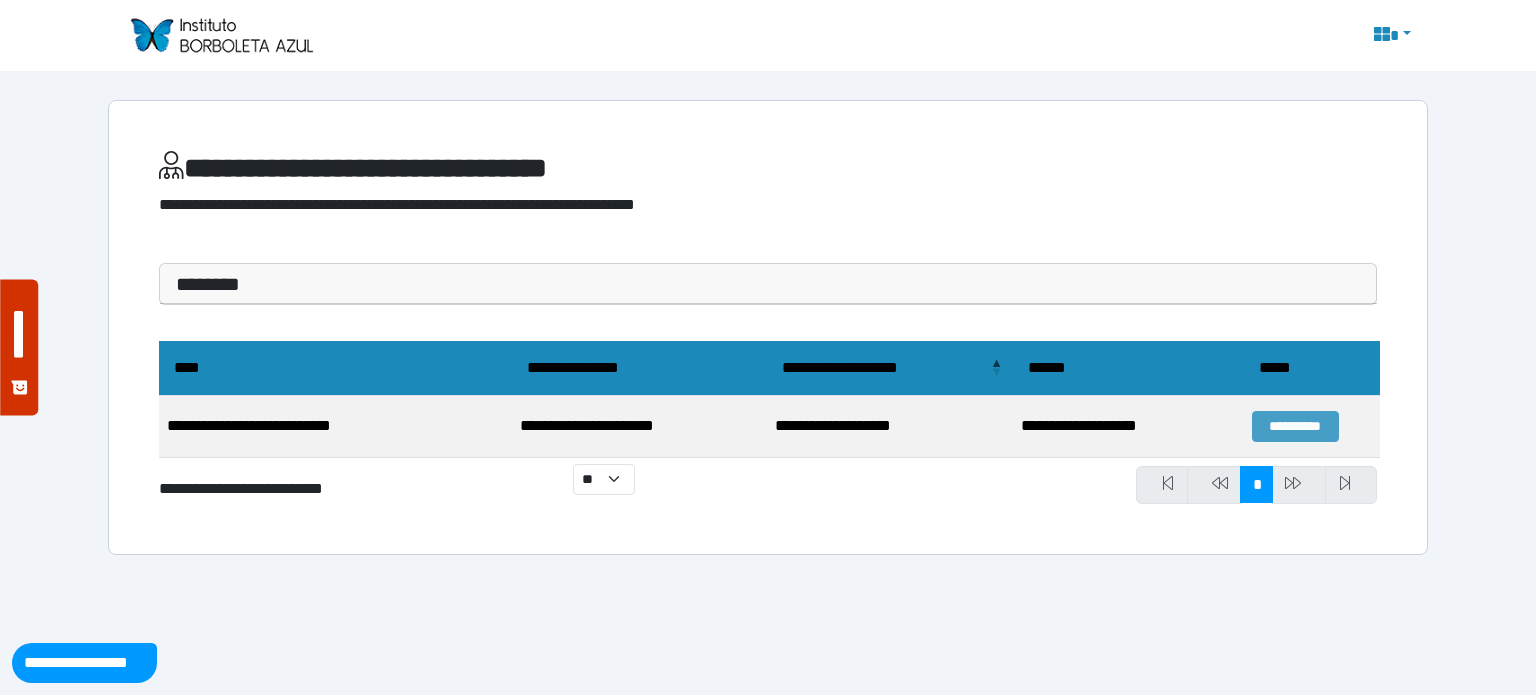 click on "**********" at bounding box center [1295, 426] 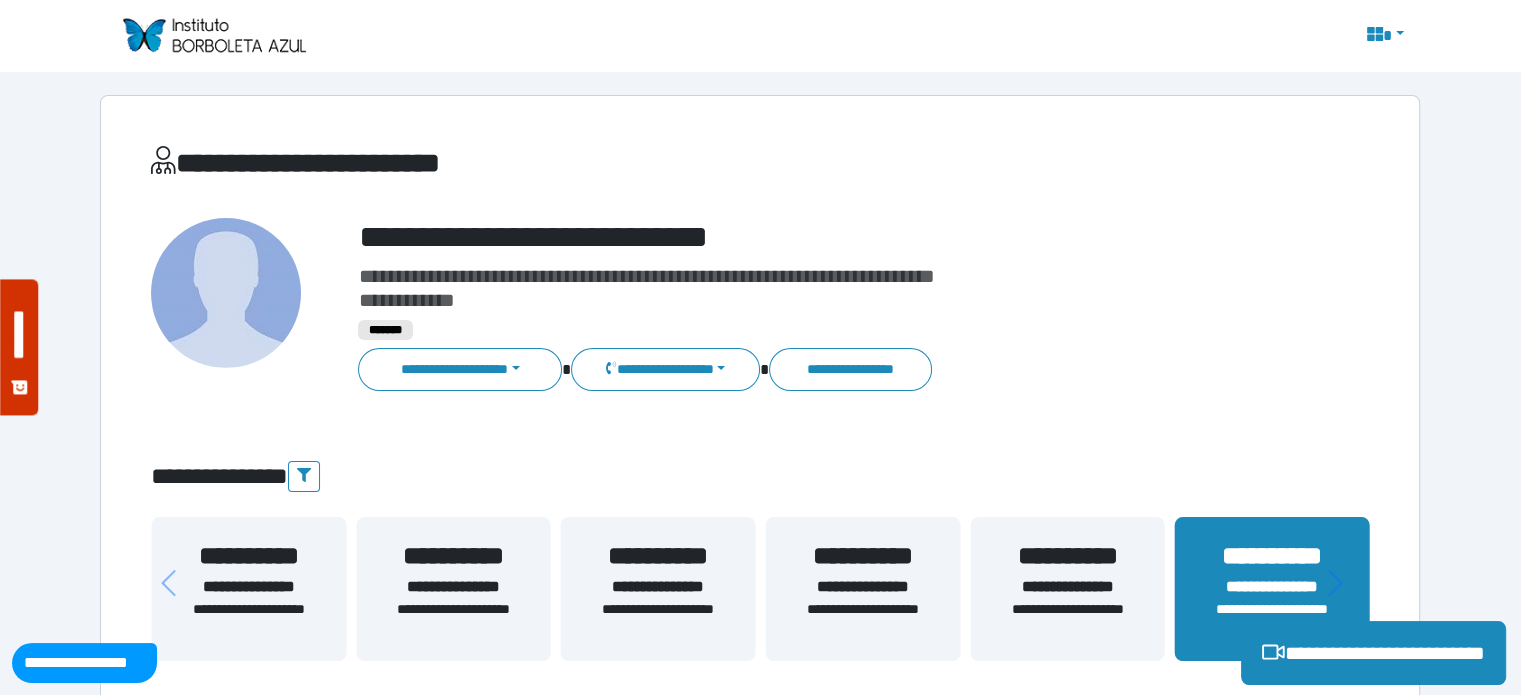scroll, scrollTop: 0, scrollLeft: 0, axis: both 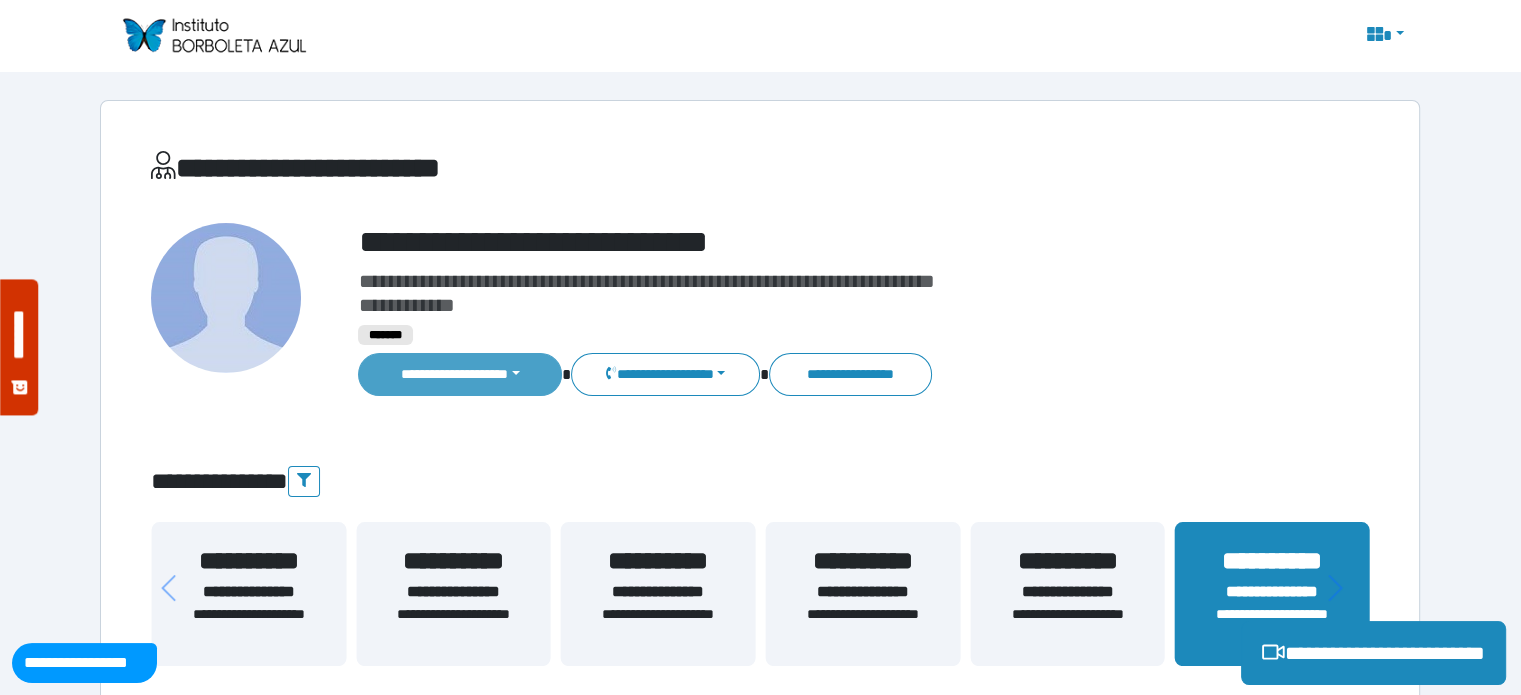 click on "**********" at bounding box center (460, 374) 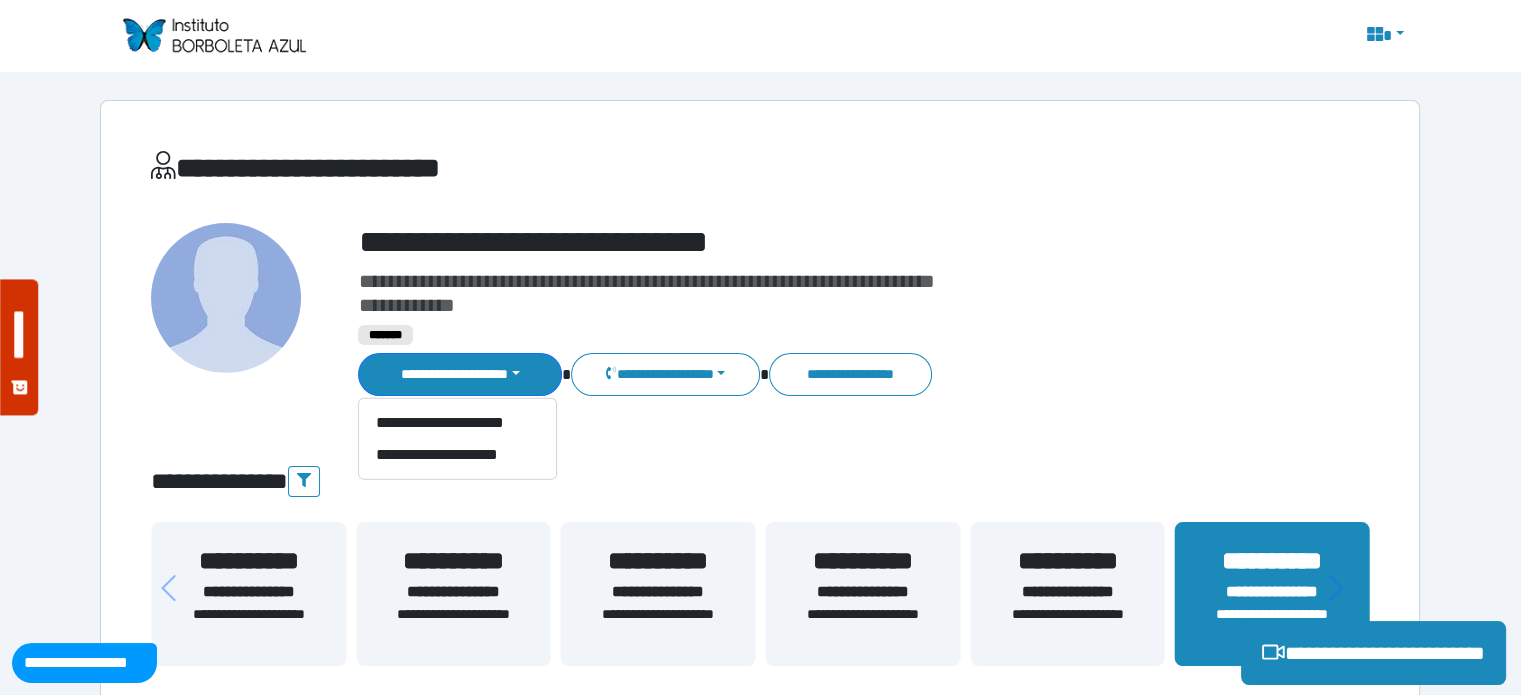 click on "**********" at bounding box center (760, 2271) 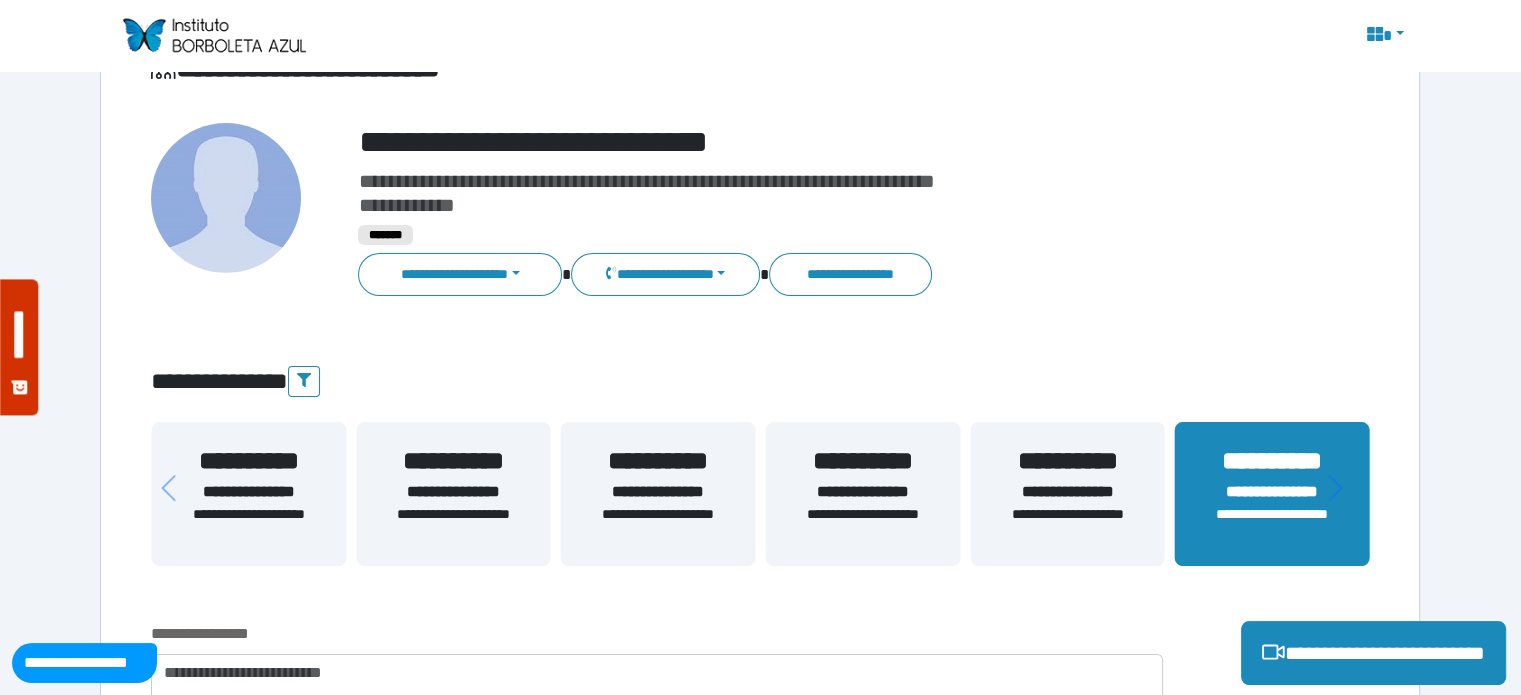 scroll, scrollTop: 500, scrollLeft: 0, axis: vertical 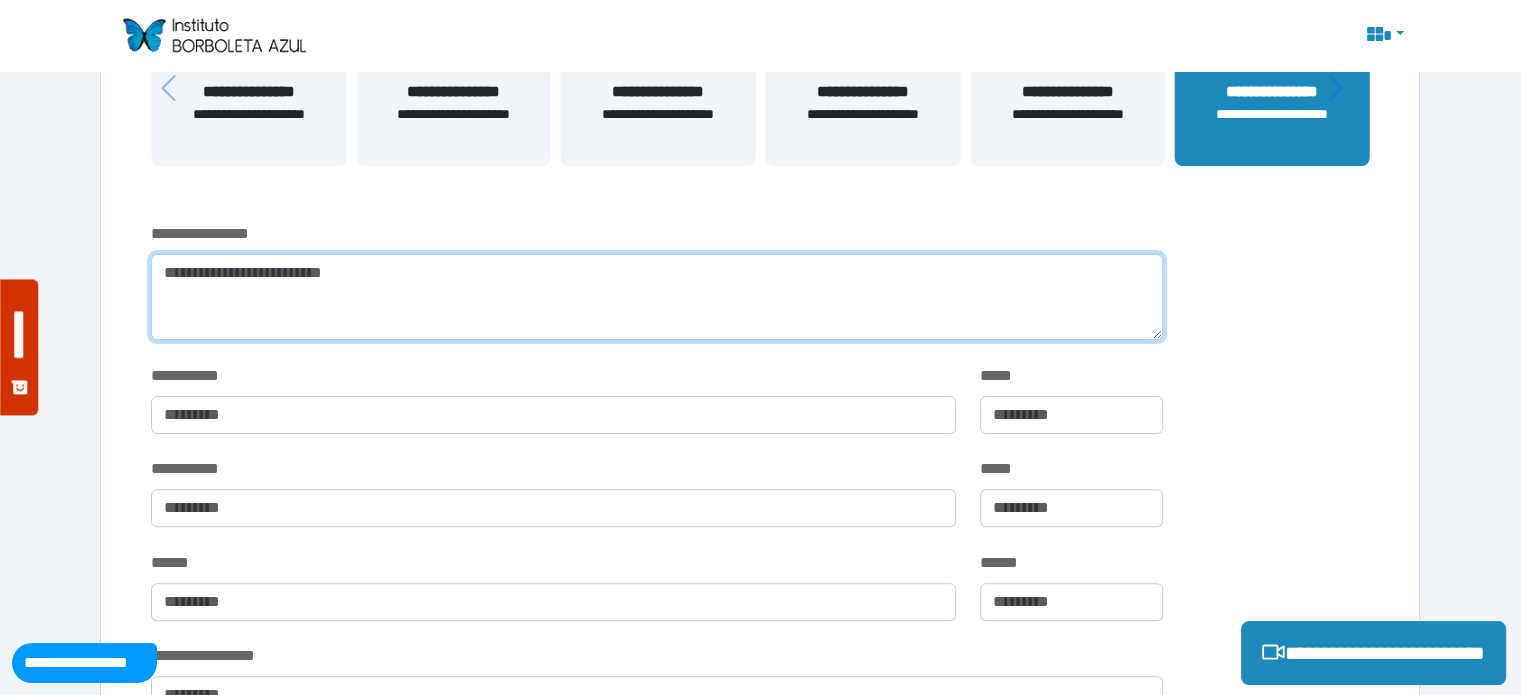 click at bounding box center [656, 297] 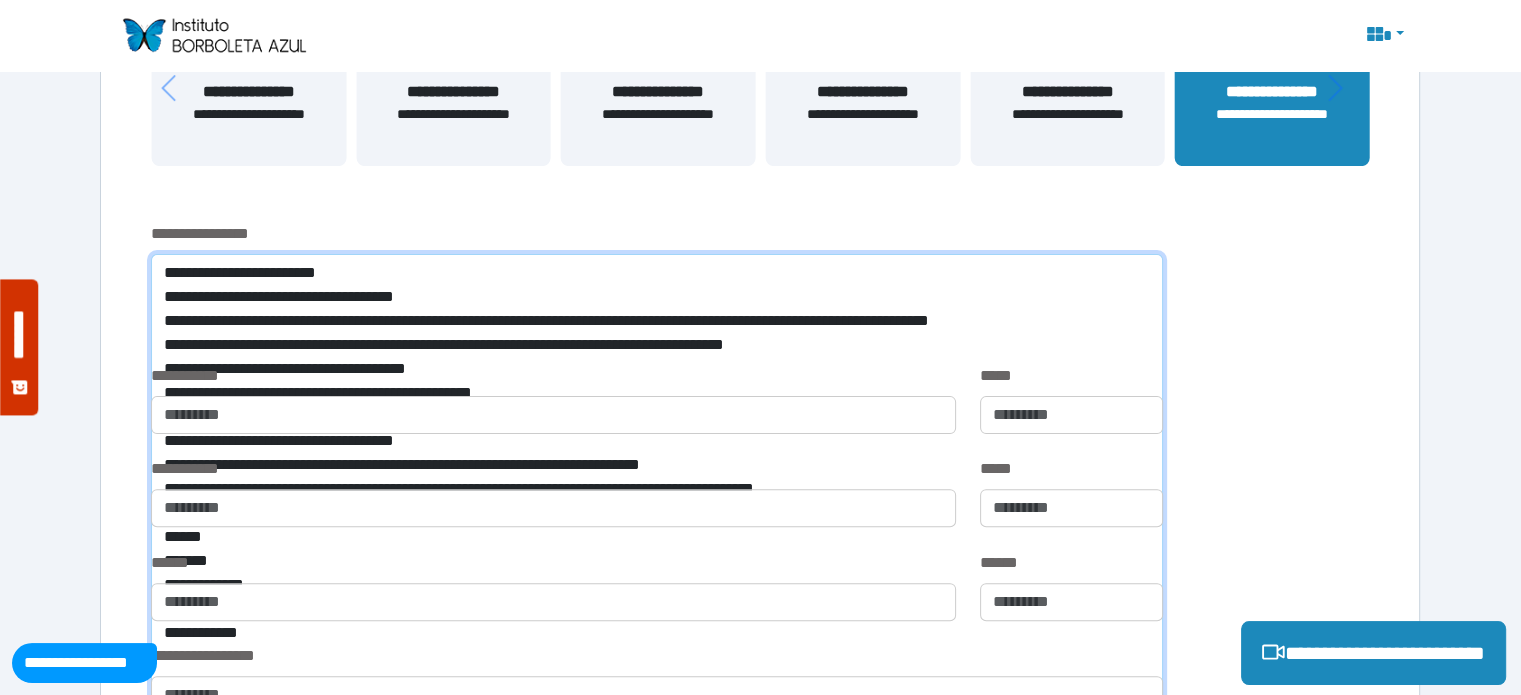 scroll, scrollTop: 0, scrollLeft: 0, axis: both 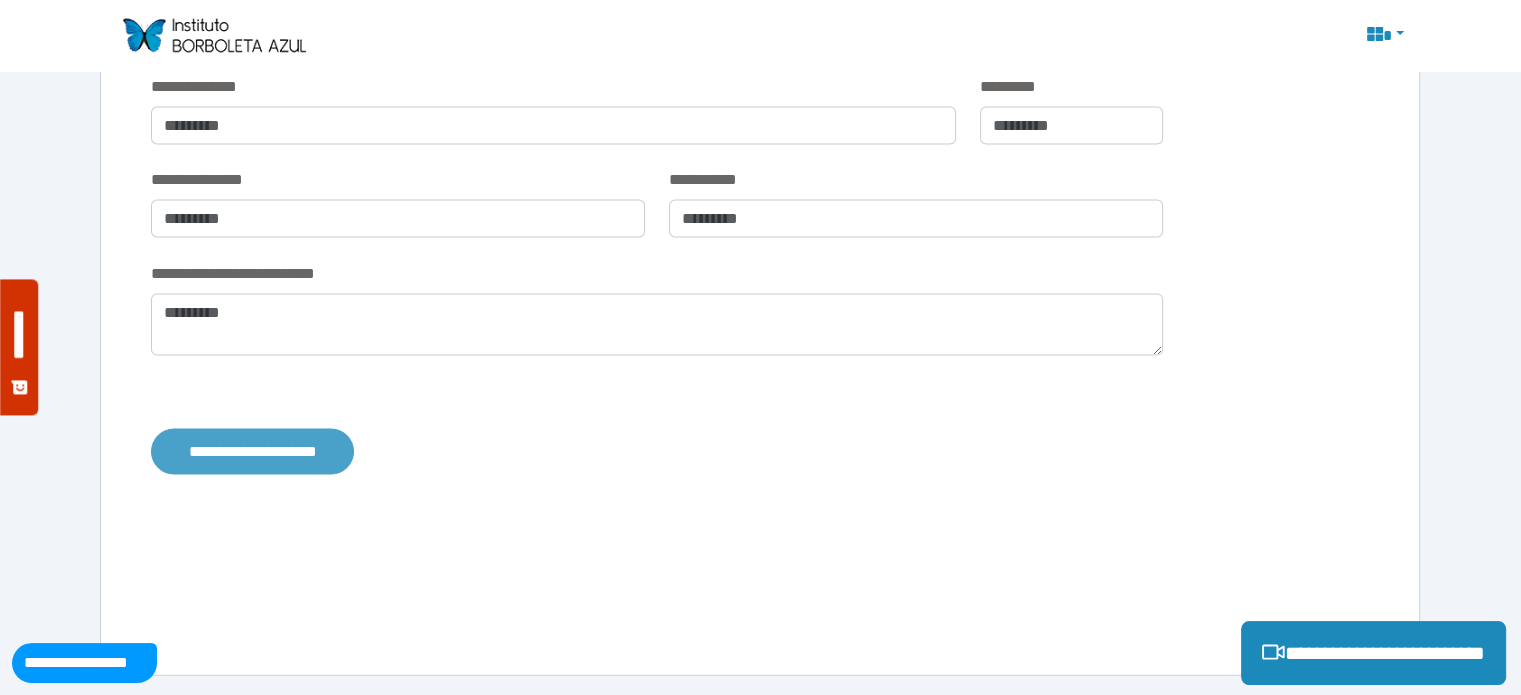 type on "**********" 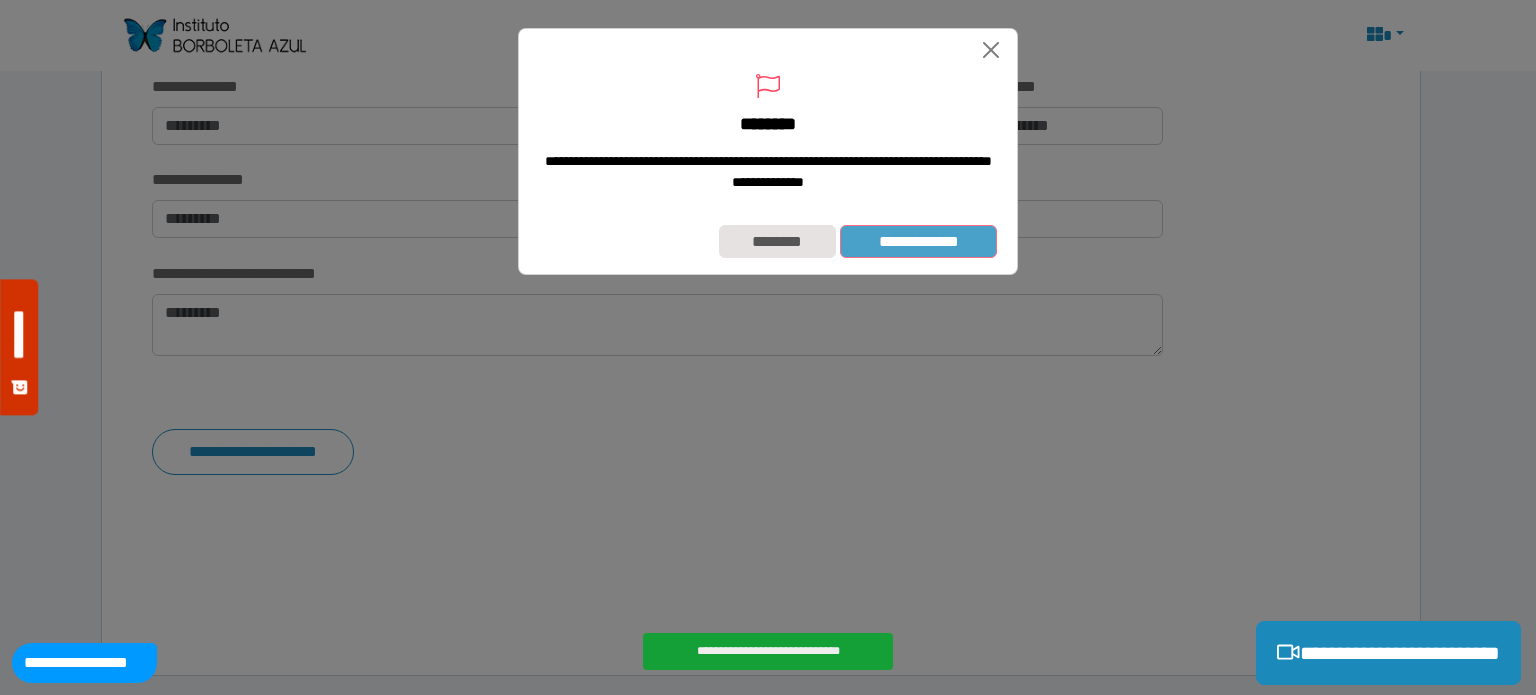 click on "**********" at bounding box center [918, 242] 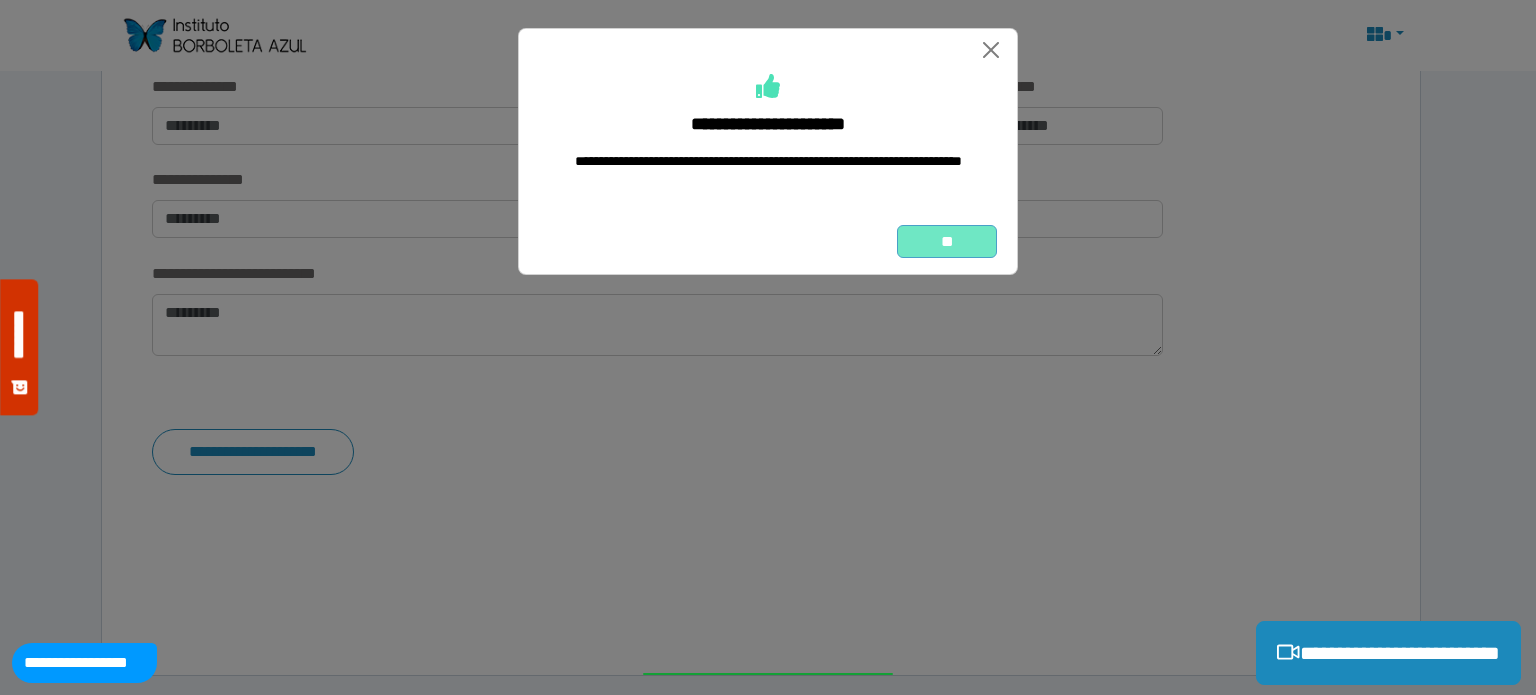click on "**" at bounding box center (947, 242) 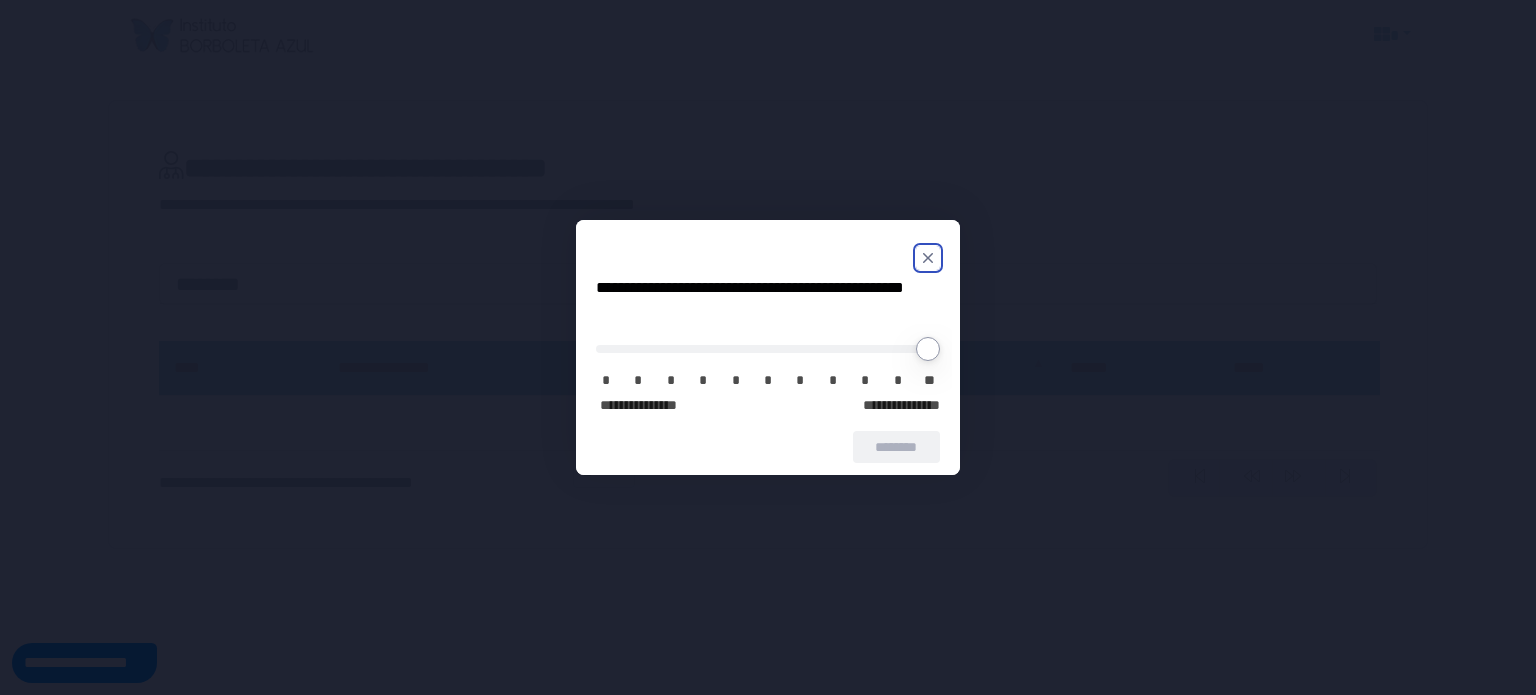 scroll, scrollTop: 0, scrollLeft: 0, axis: both 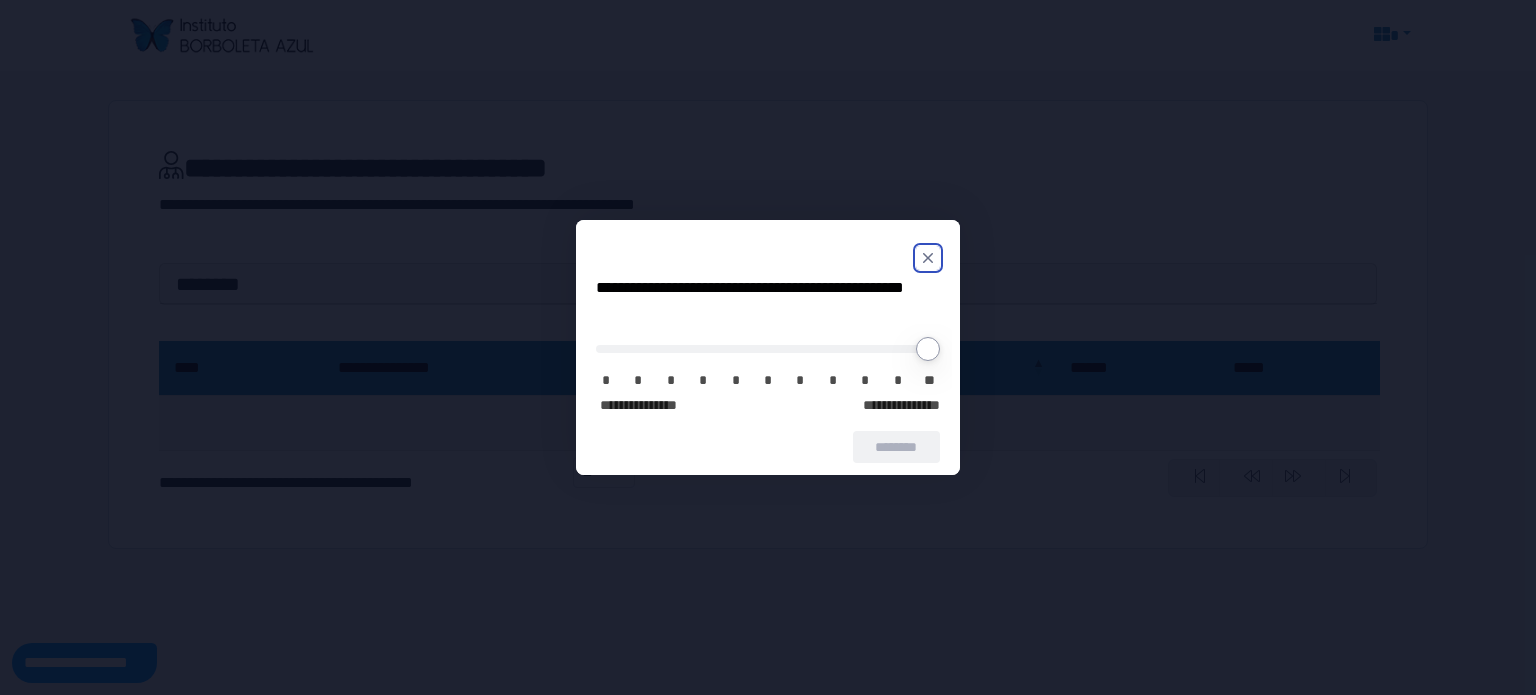 click 